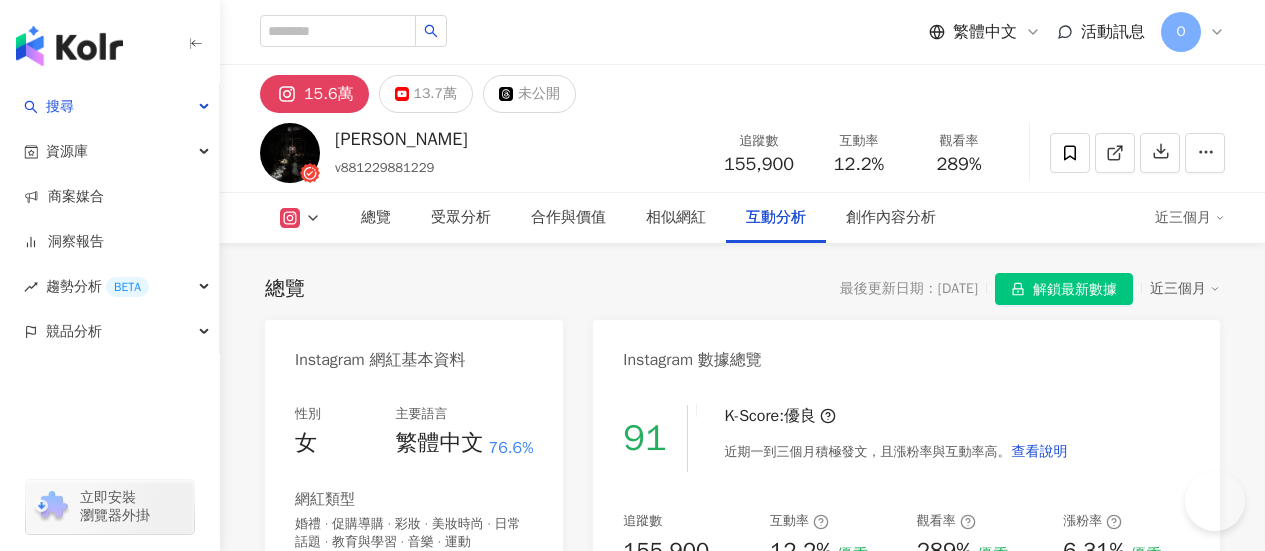 scroll, scrollTop: 4217, scrollLeft: 0, axis: vertical 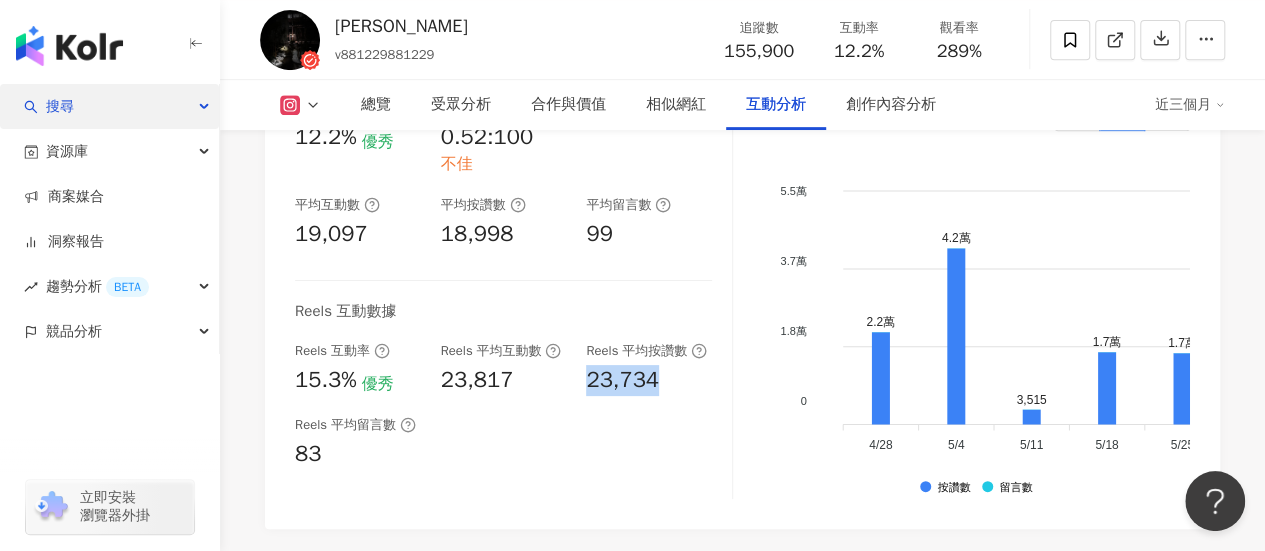click on "搜尋" at bounding box center [109, 106] 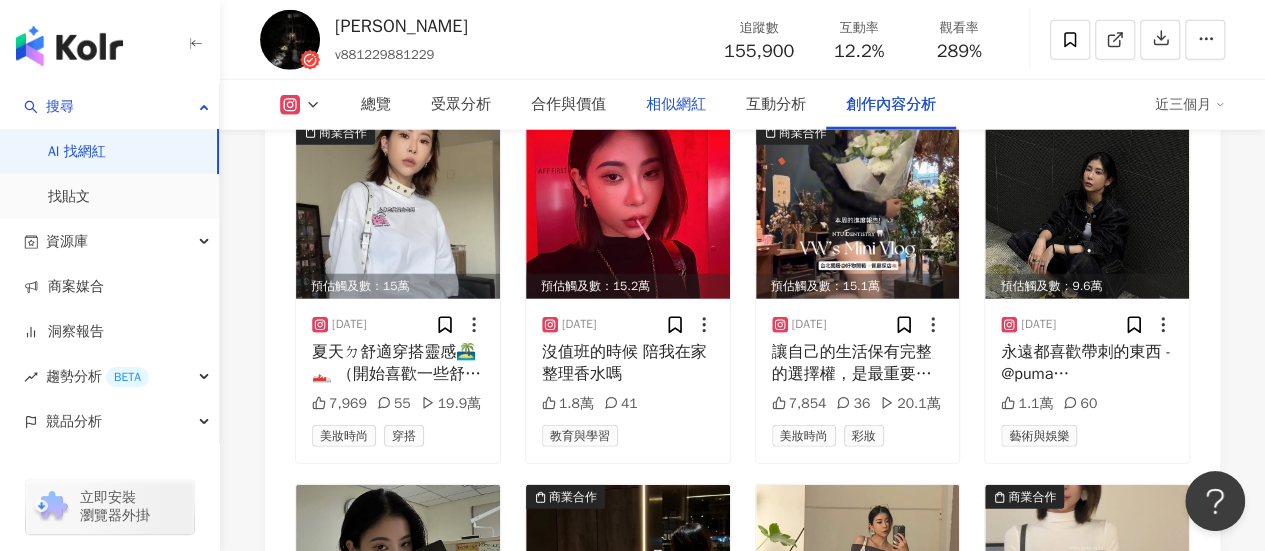 click on "相似網紅" at bounding box center [676, 105] 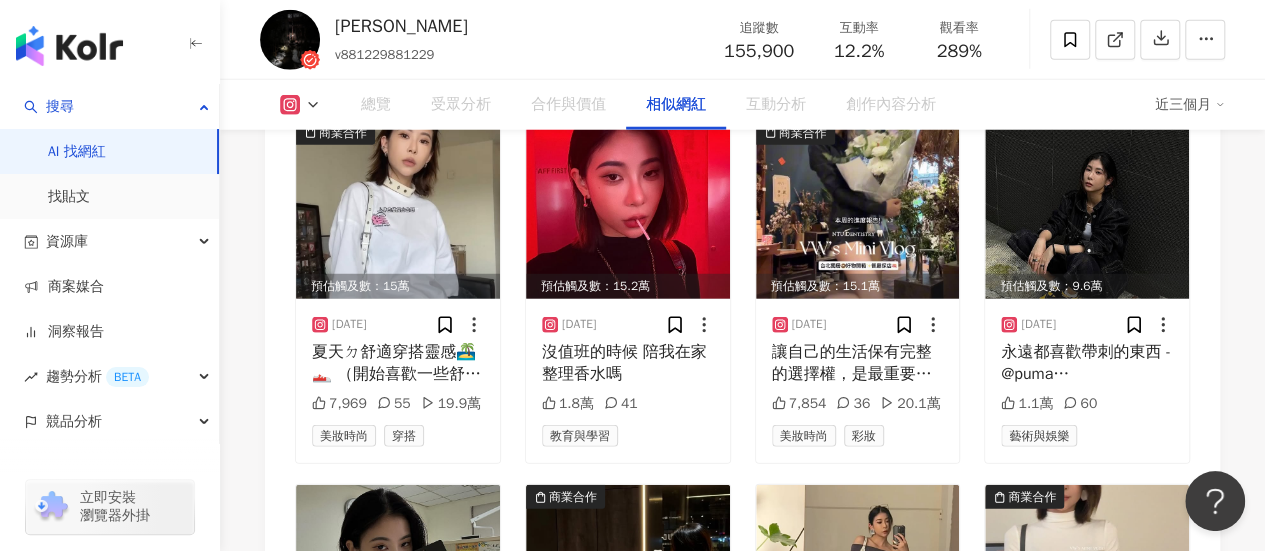 scroll, scrollTop: 3256, scrollLeft: 0, axis: vertical 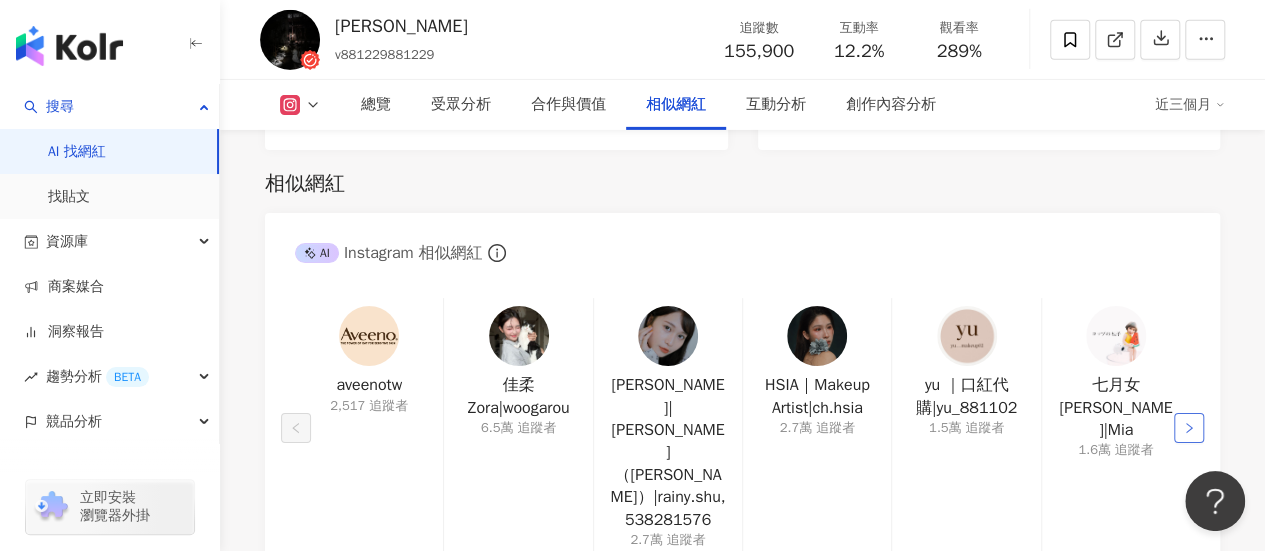 click 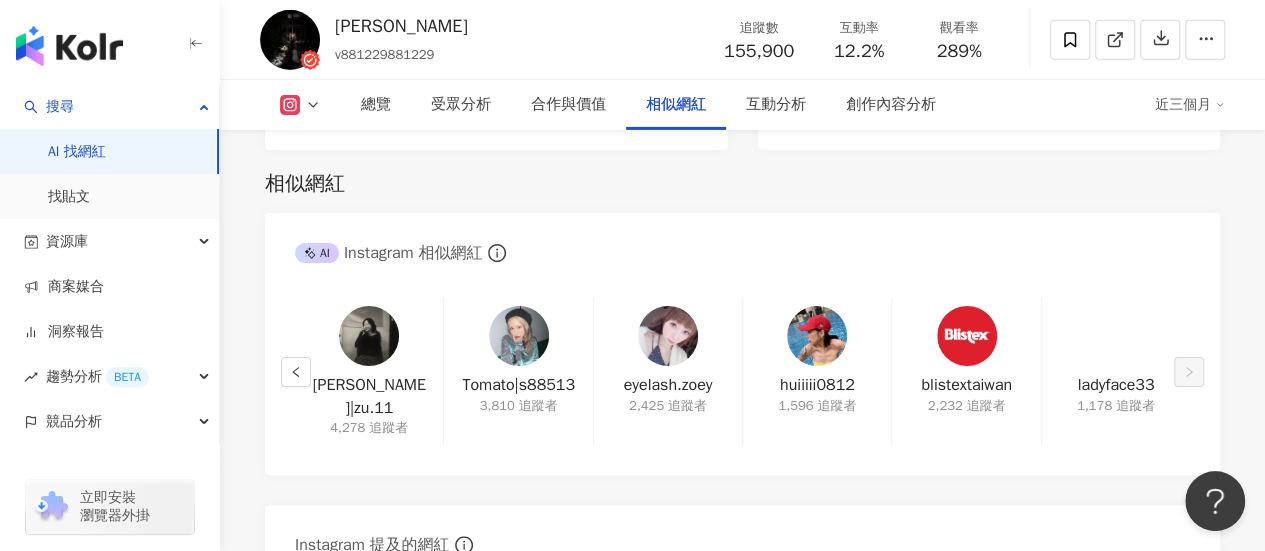 click 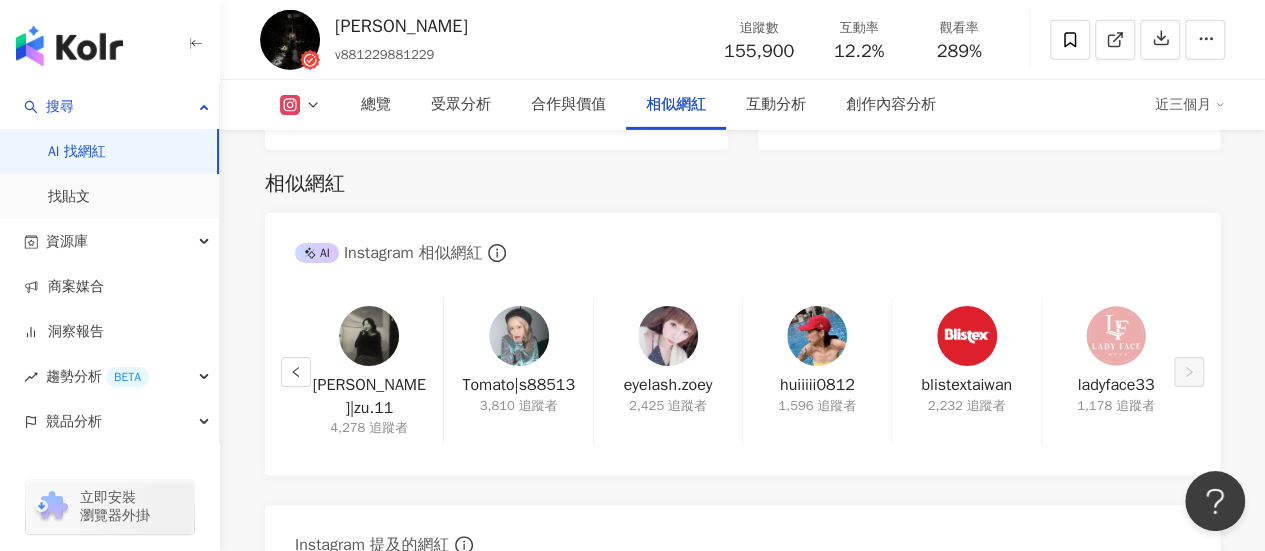 click on "AI" at bounding box center [317, 253] 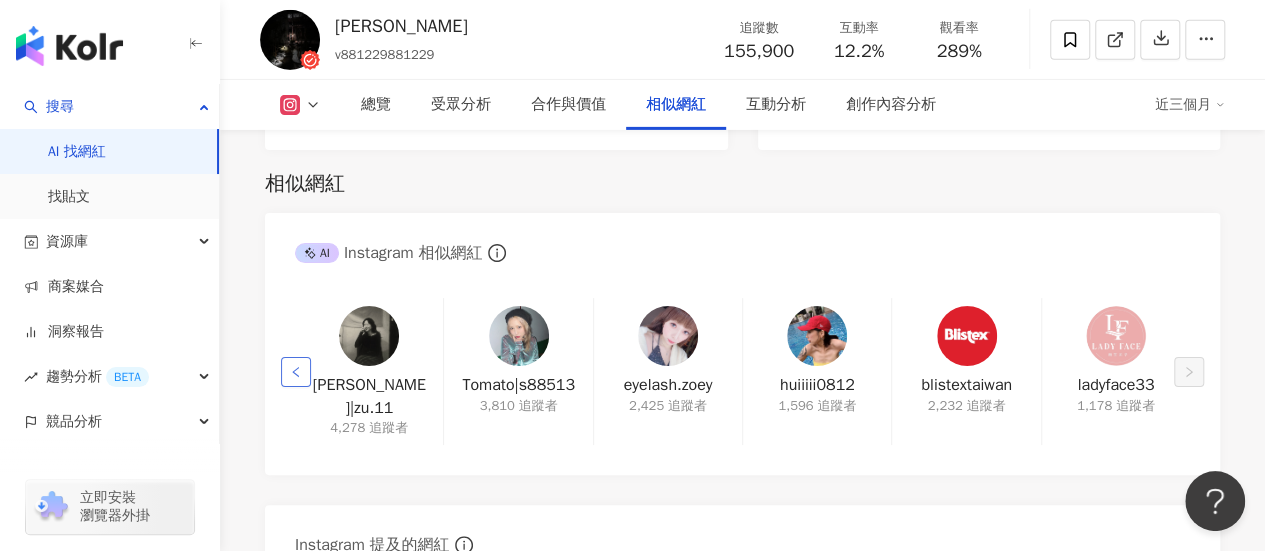 click 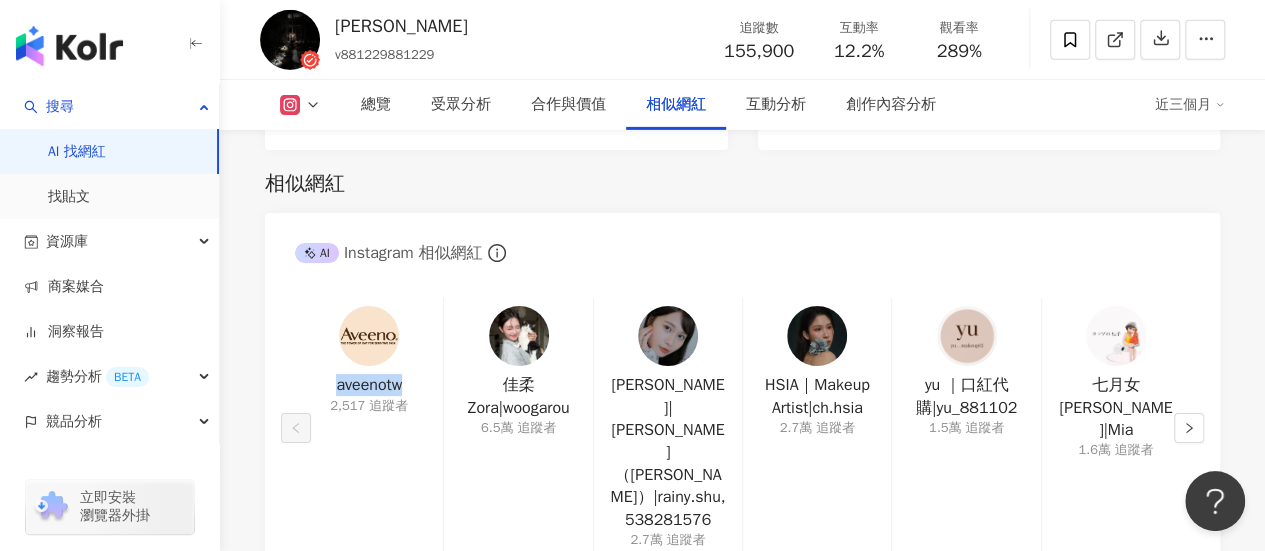 click on "aveenotw 2,517 追蹤者" at bounding box center [369, 427] 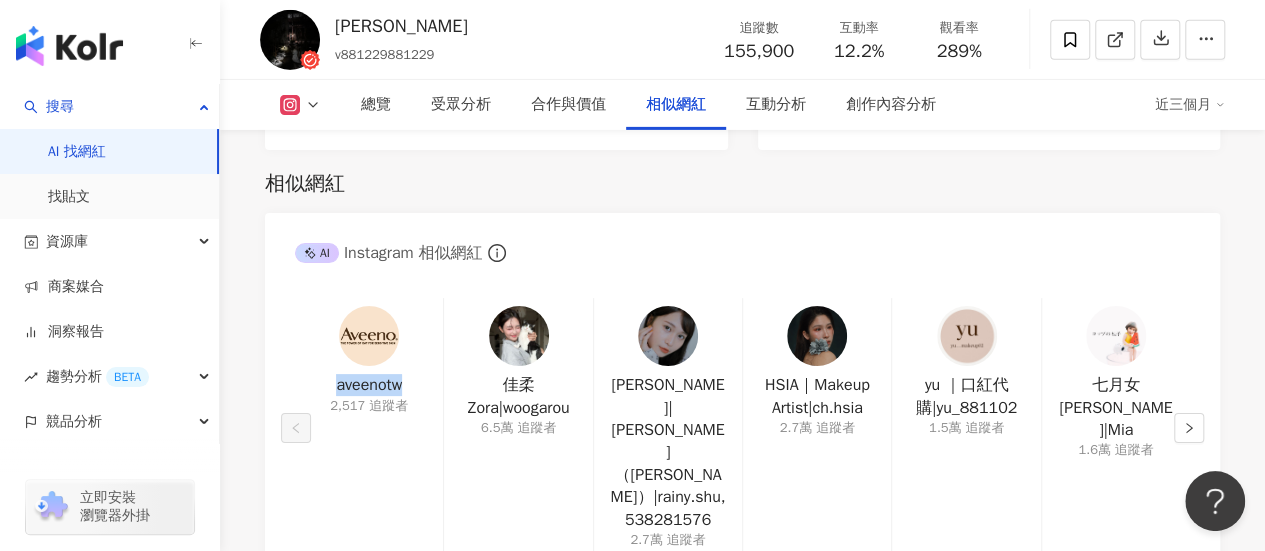 click at bounding box center (69, 46) 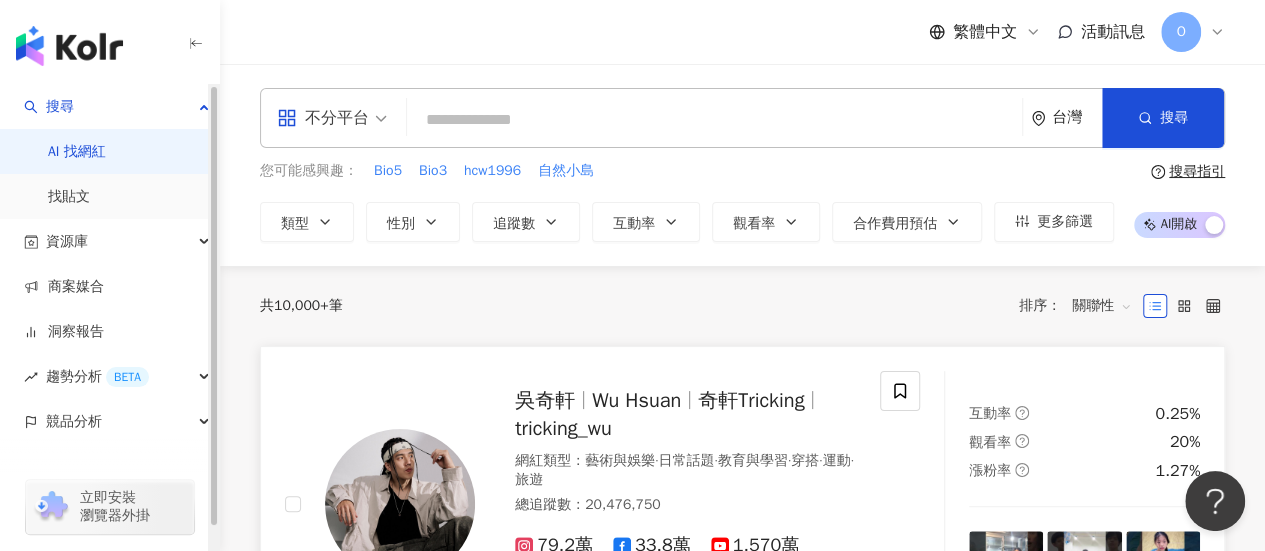 scroll, scrollTop: 200, scrollLeft: 0, axis: vertical 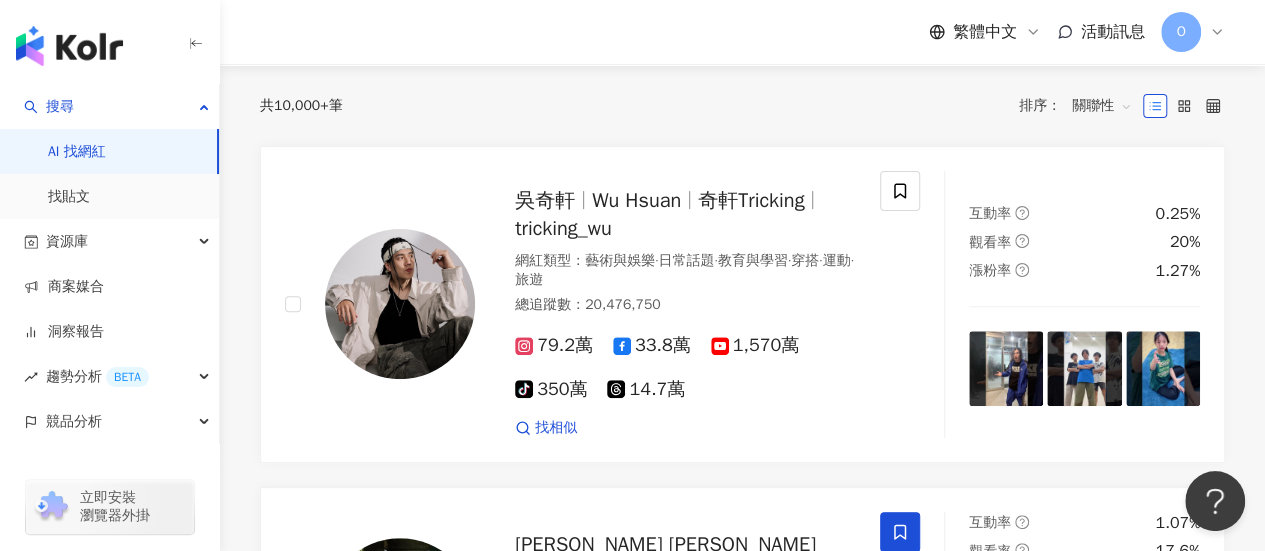 click on "關聯性" at bounding box center (1102, 106) 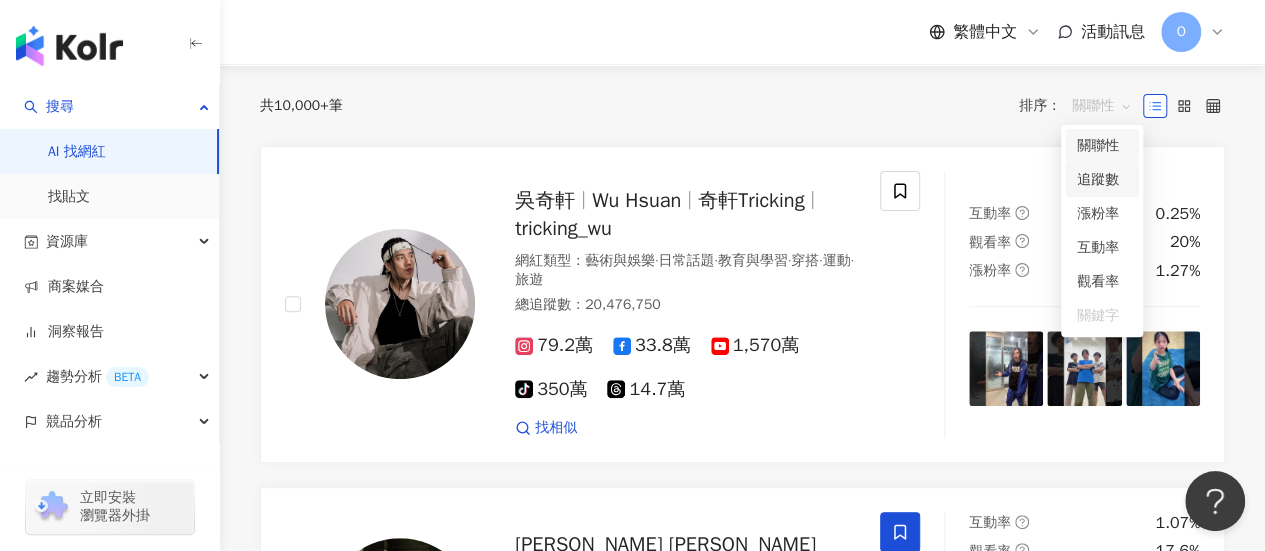 click on "追蹤數" at bounding box center [1102, 180] 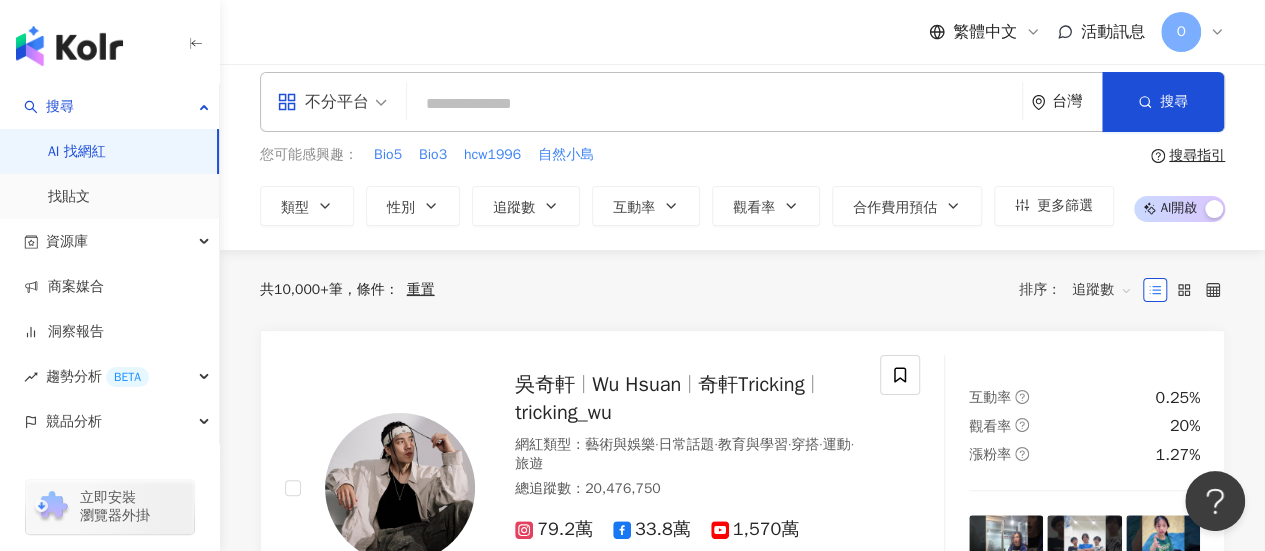 scroll, scrollTop: 0, scrollLeft: 0, axis: both 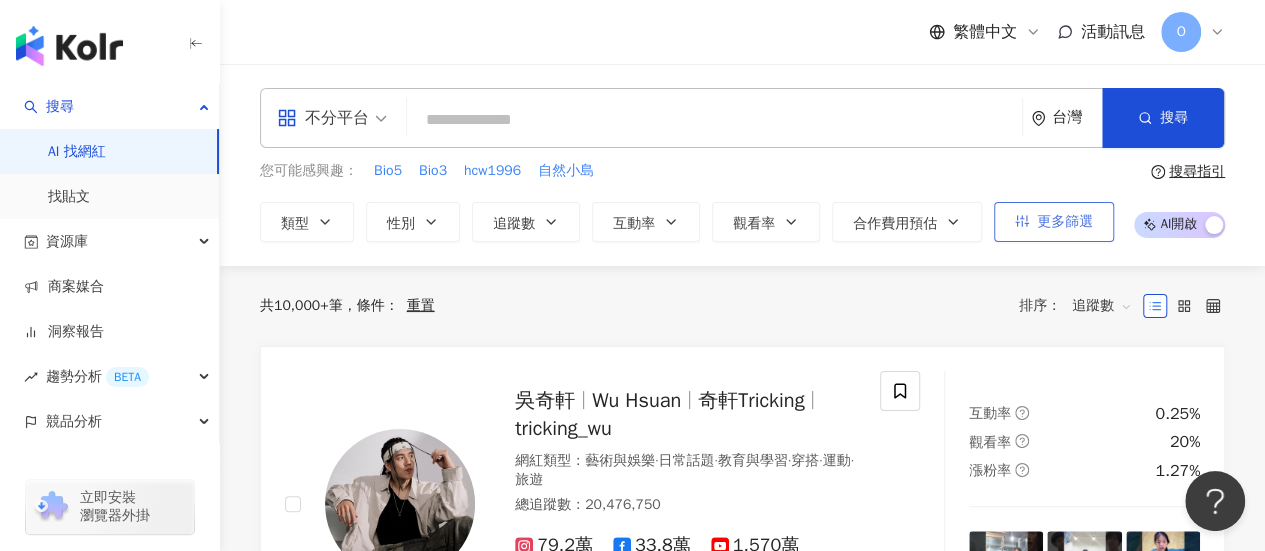 click on "更多篩選" at bounding box center [1054, 222] 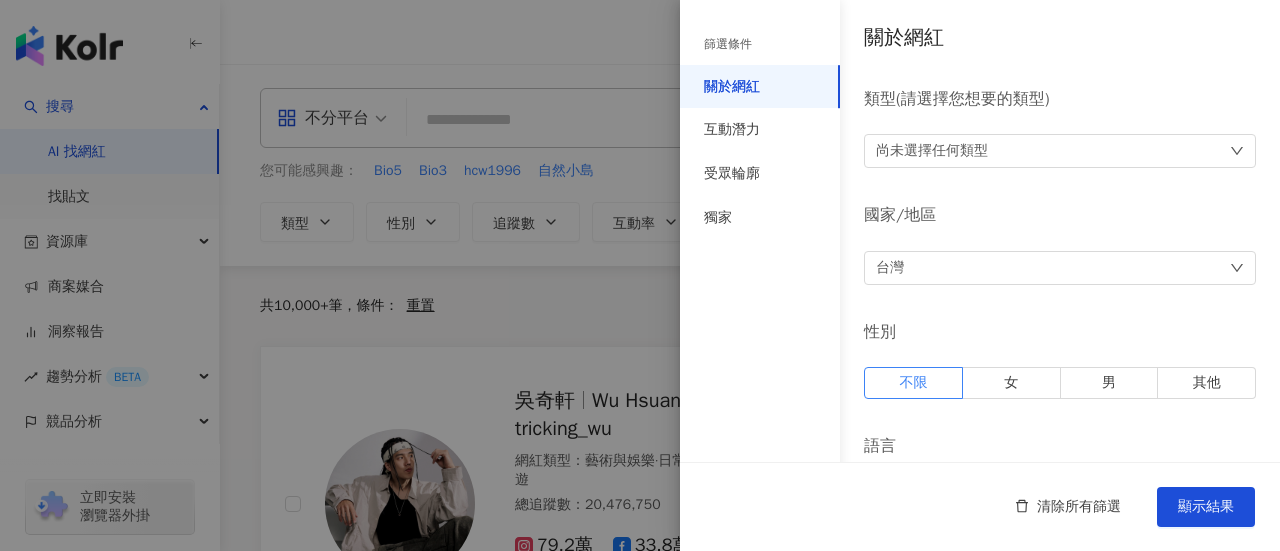 click at bounding box center (640, 275) 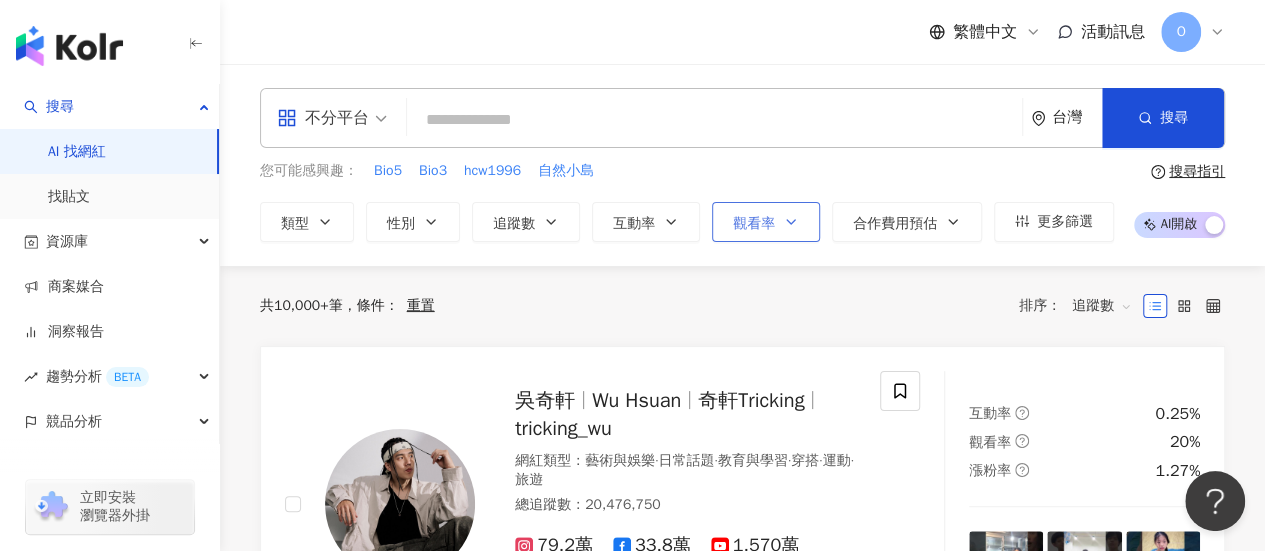 click on "觀看率" at bounding box center [754, 224] 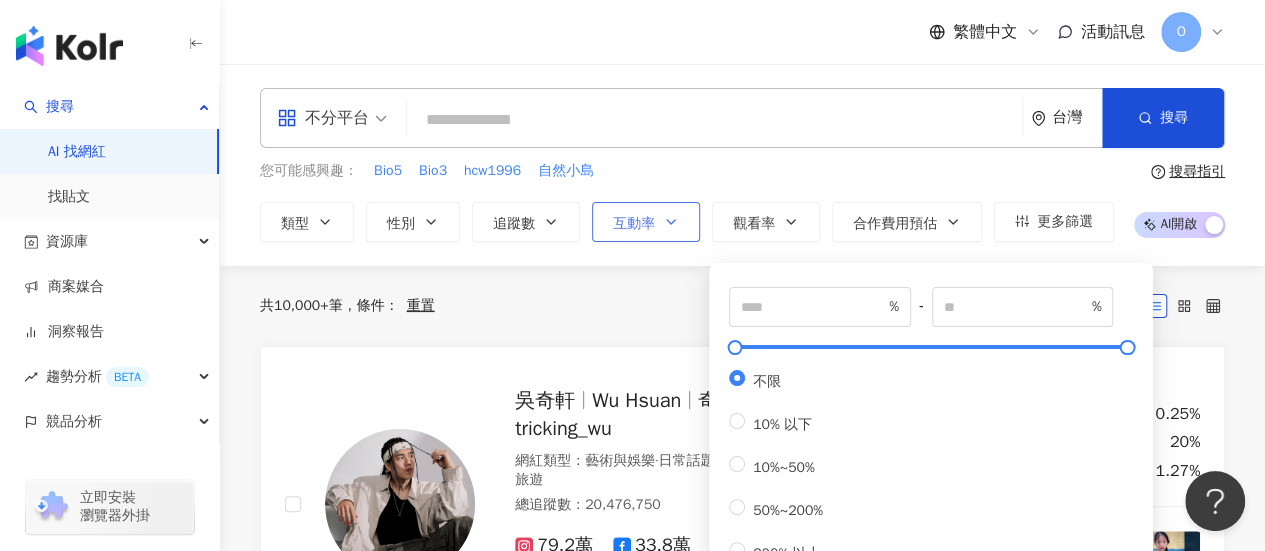 click on "互動率" at bounding box center (646, 222) 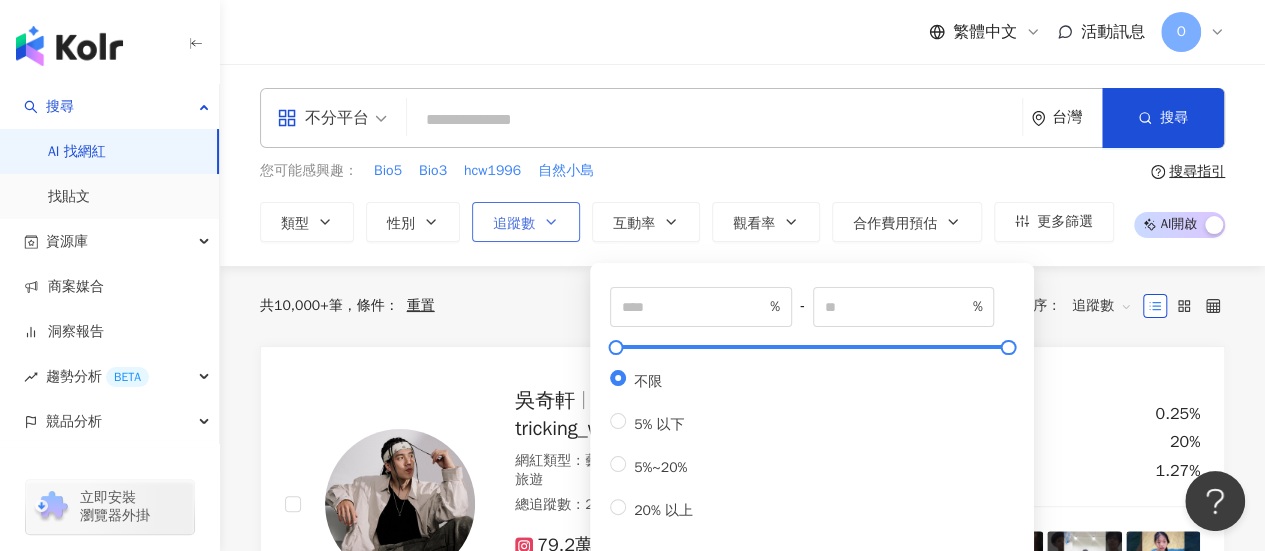 click on "追蹤數" at bounding box center (514, 224) 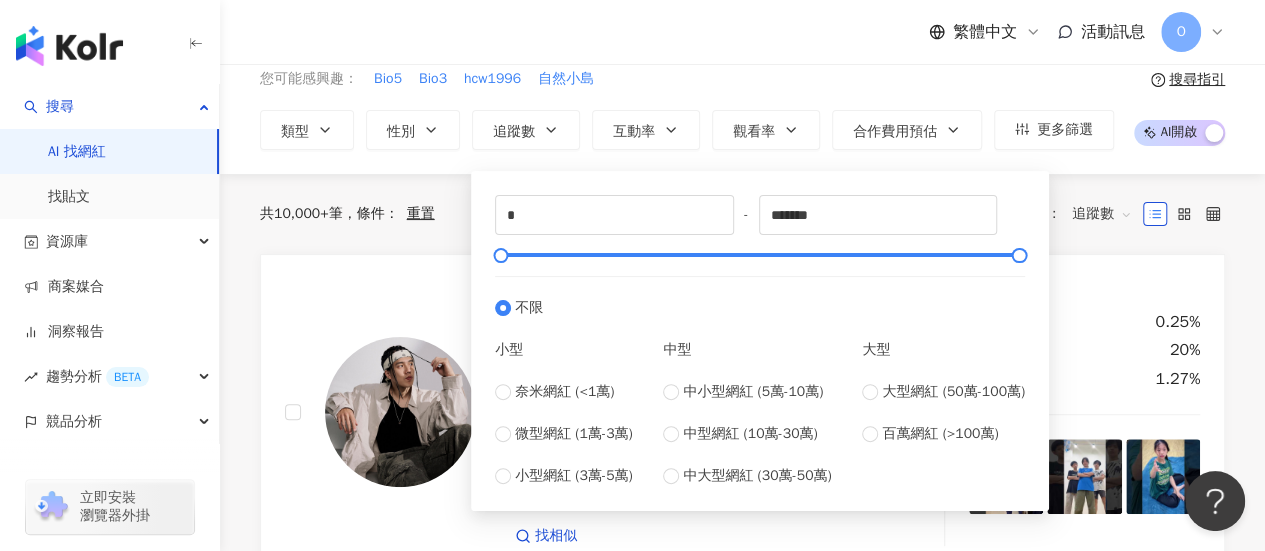 scroll, scrollTop: 200, scrollLeft: 0, axis: vertical 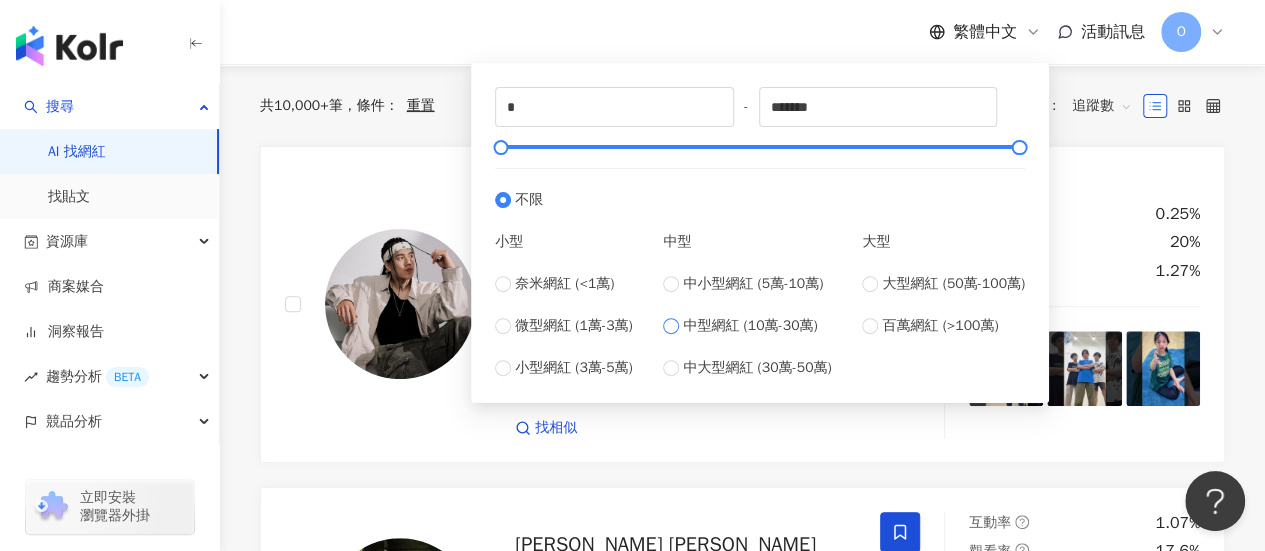 click on "中型網紅 (10萬-30萬)" at bounding box center (750, 326) 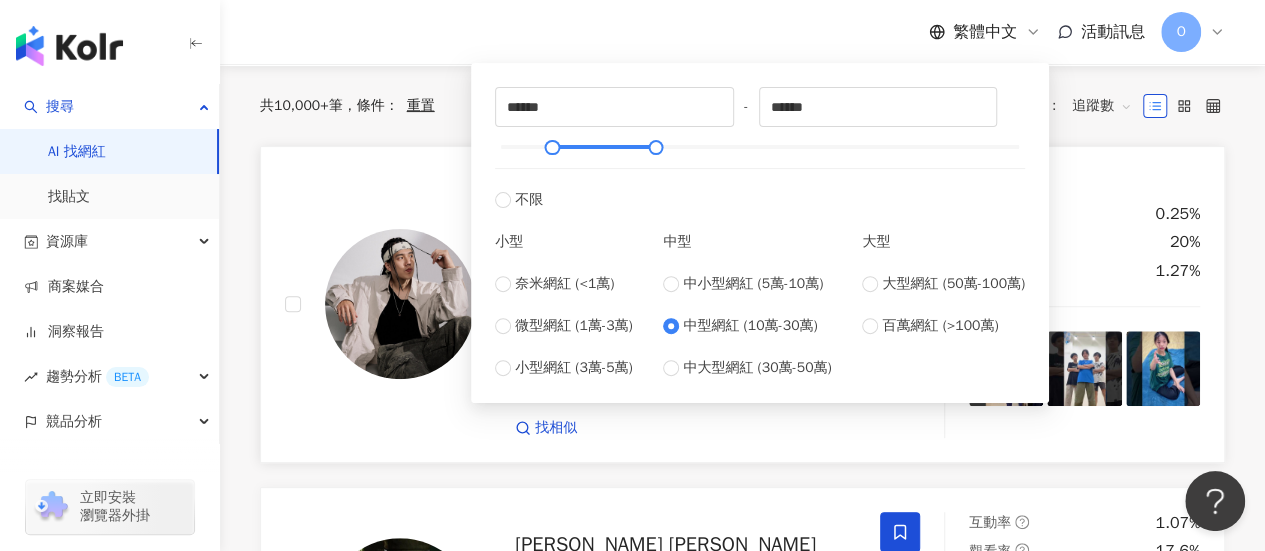 click on "找相似" at bounding box center (685, 428) 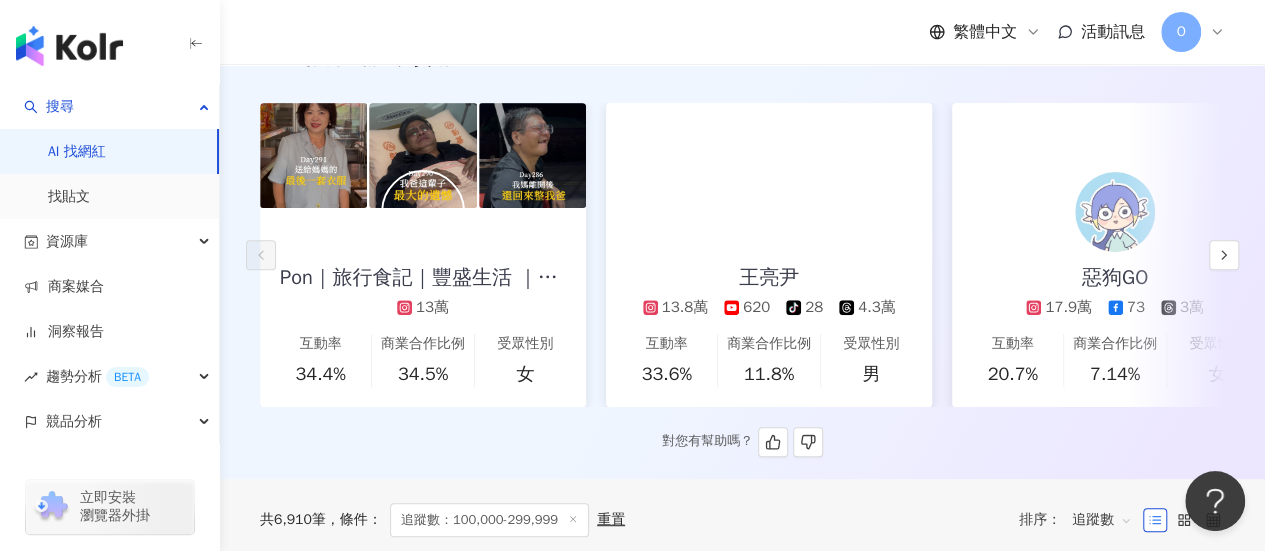 scroll, scrollTop: 300, scrollLeft: 0, axis: vertical 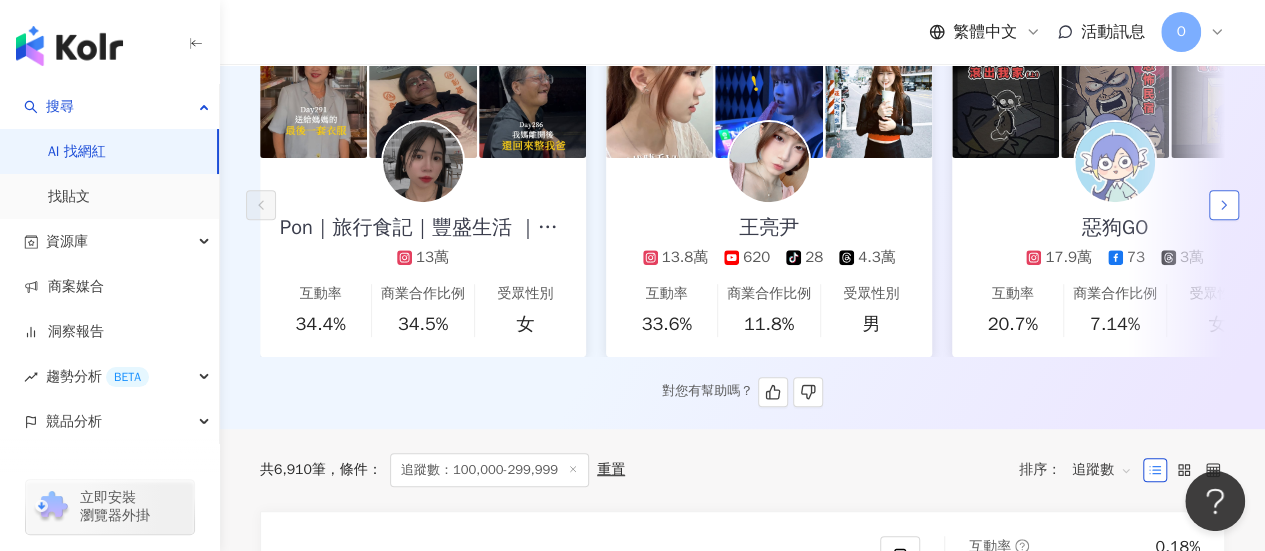 click 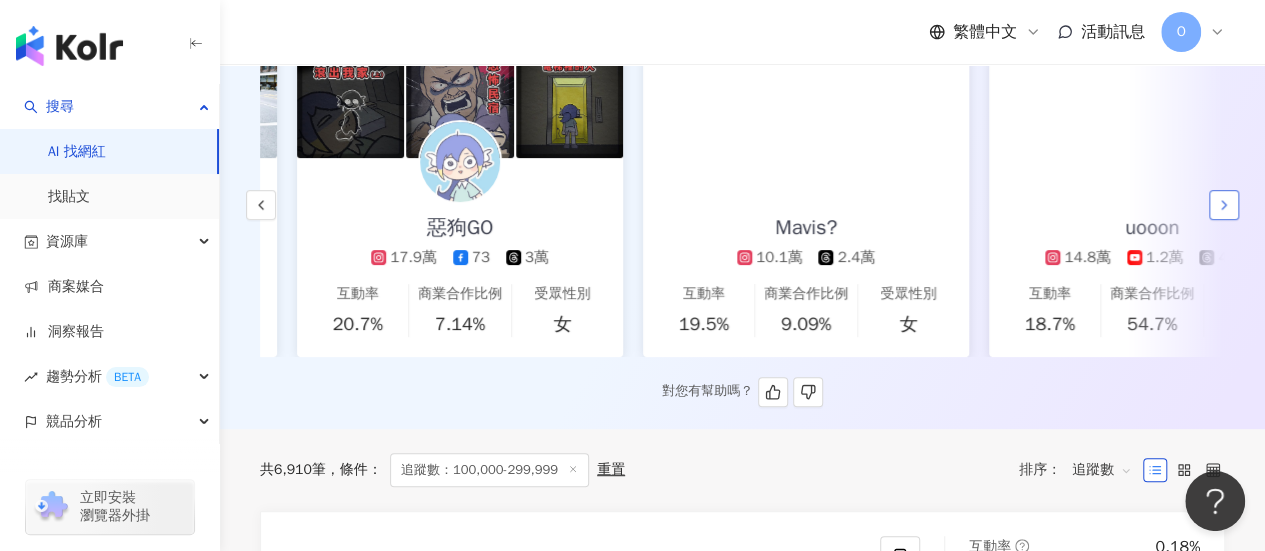scroll, scrollTop: 0, scrollLeft: 692, axis: horizontal 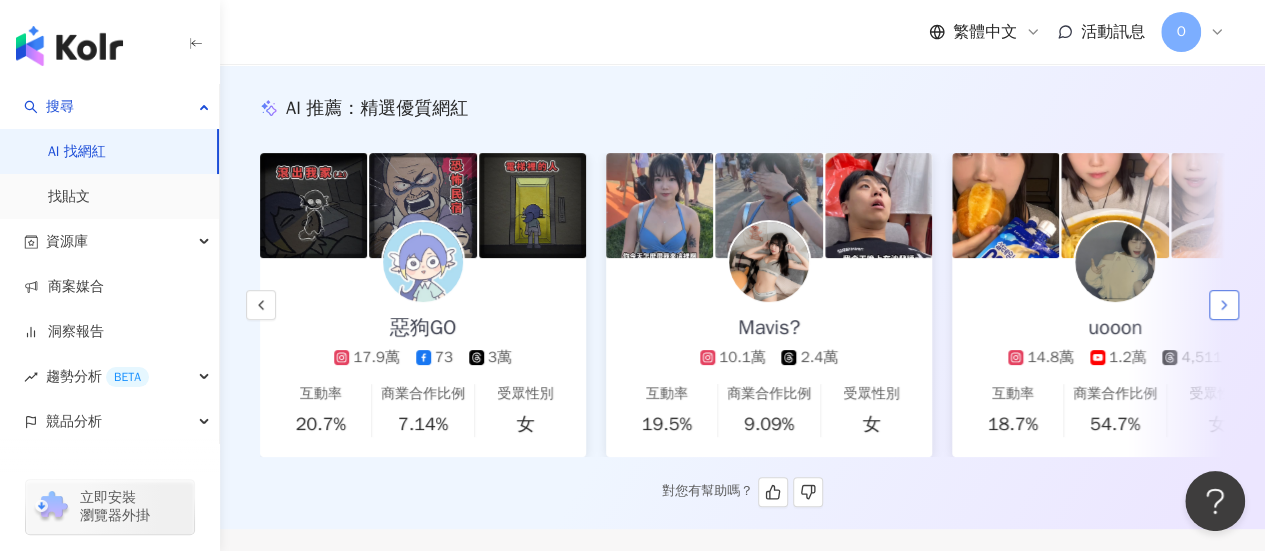 click 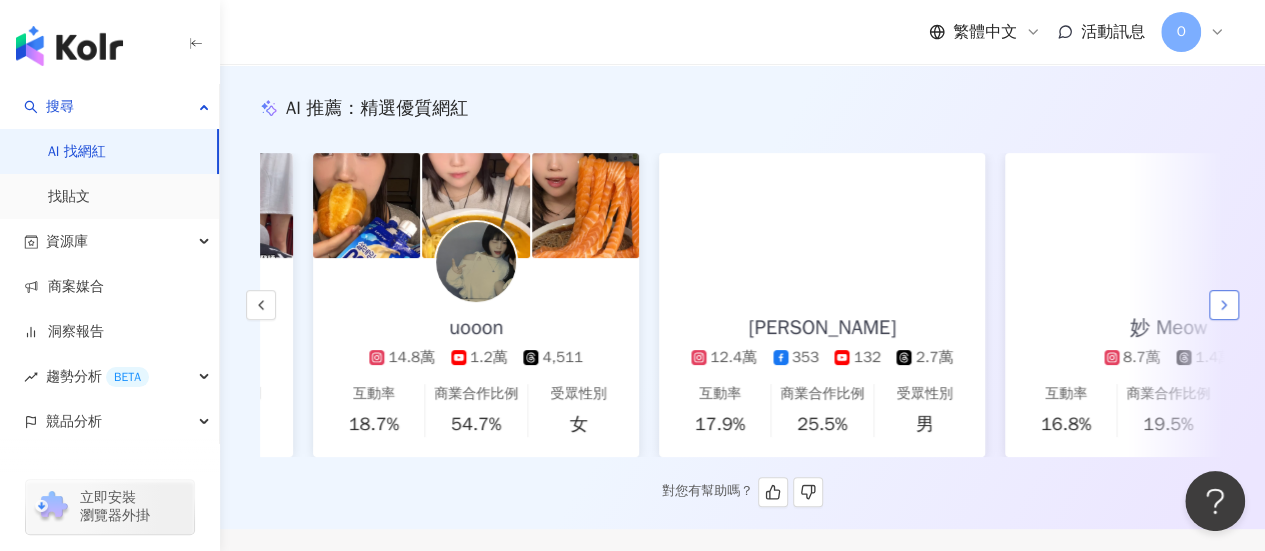 scroll, scrollTop: 0, scrollLeft: 1384, axis: horizontal 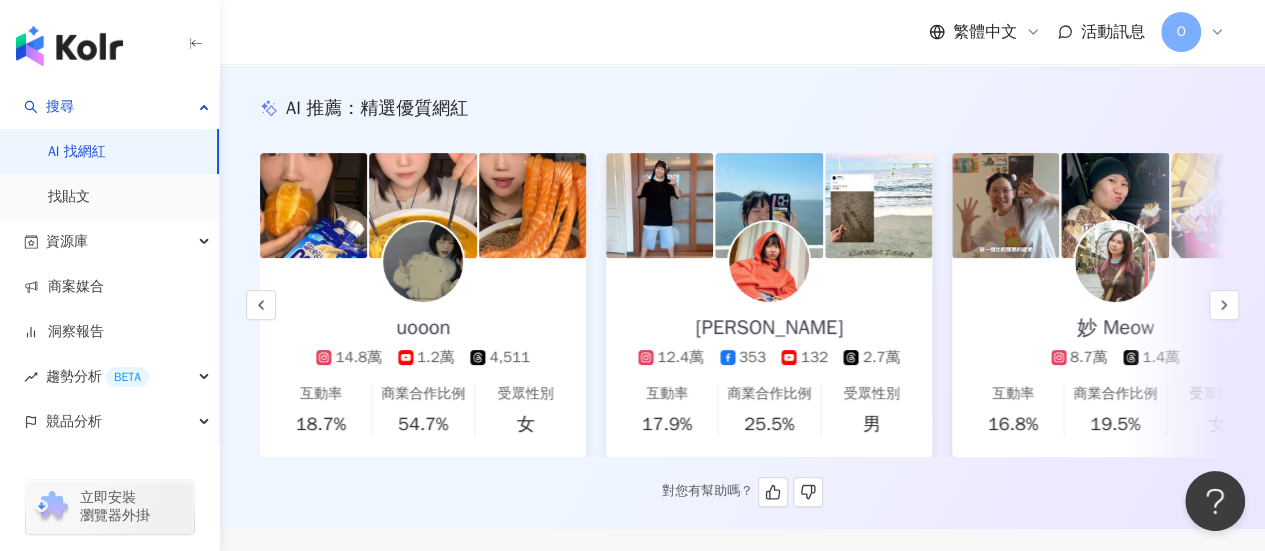 click on "妙 Meow 8.7萬 1.4萬" at bounding box center (1115, 313) 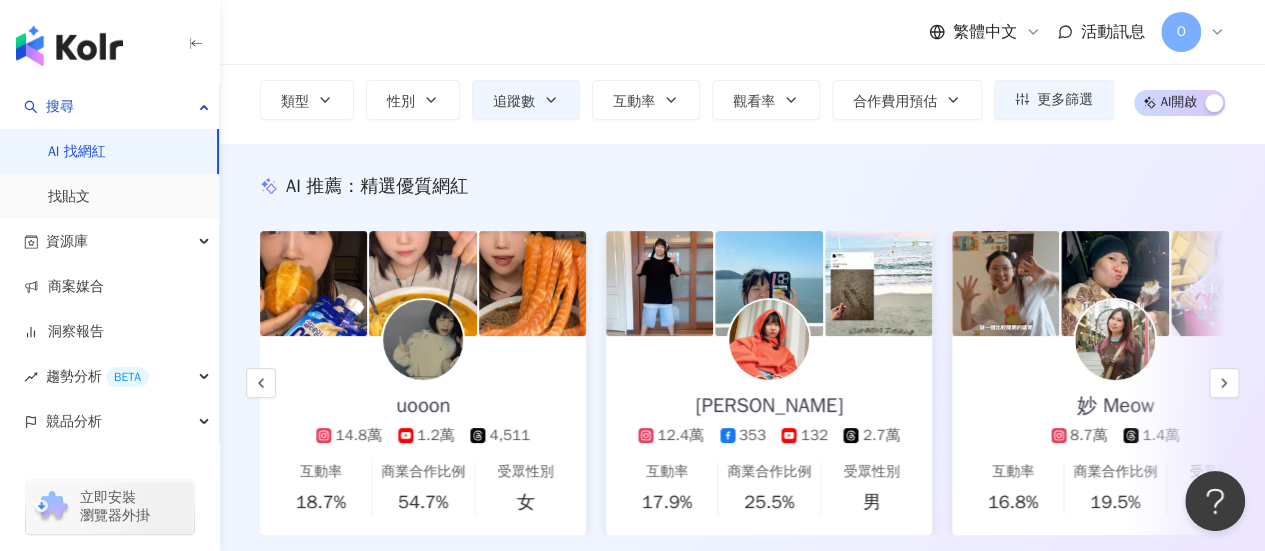 scroll, scrollTop: 0, scrollLeft: 0, axis: both 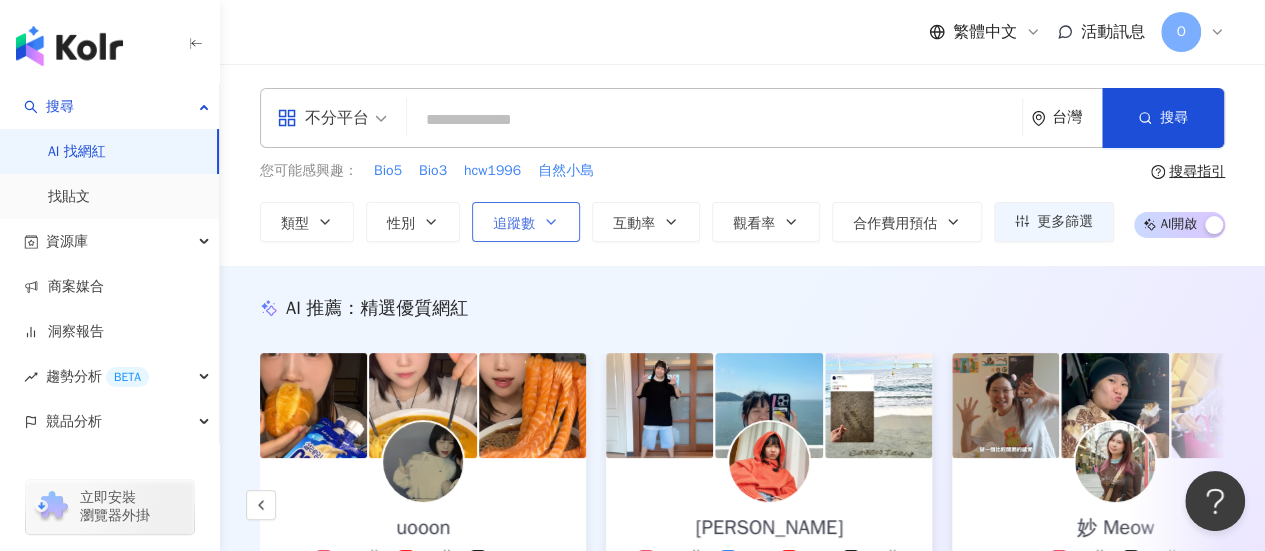 click on "追蹤數" at bounding box center [526, 222] 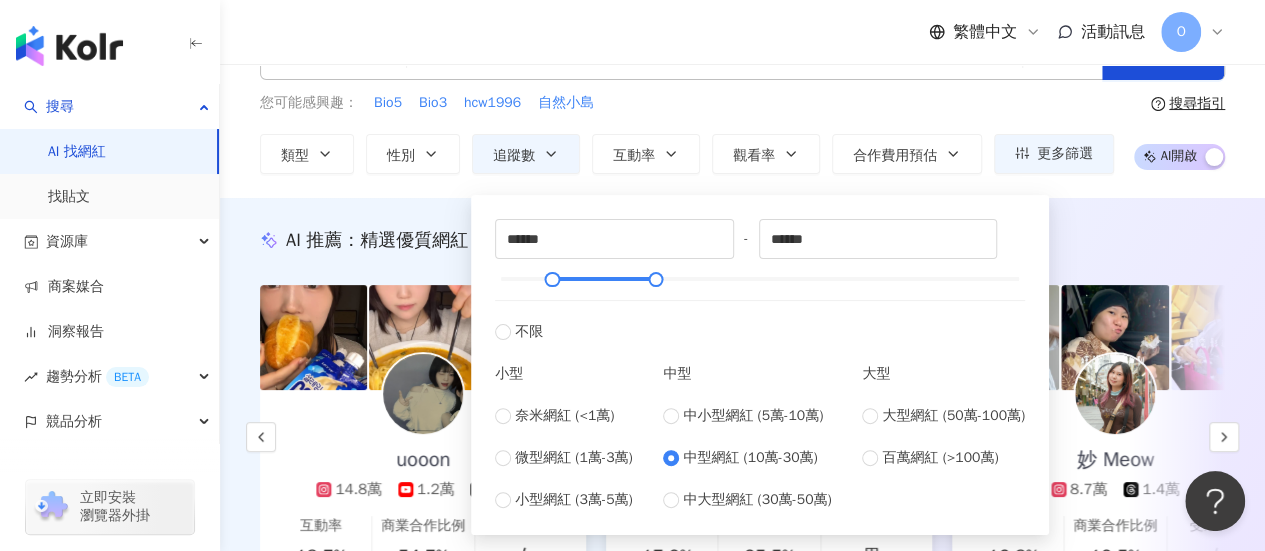 scroll, scrollTop: 100, scrollLeft: 0, axis: vertical 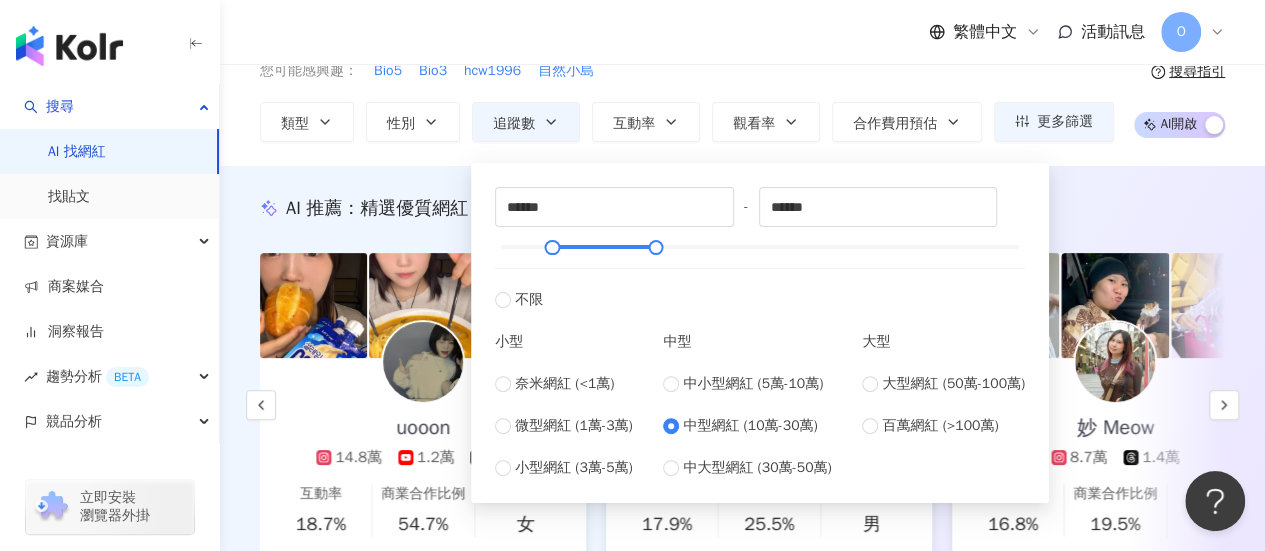 click on "AI 推薦 ： 精選優質網紅" at bounding box center (742, 208) 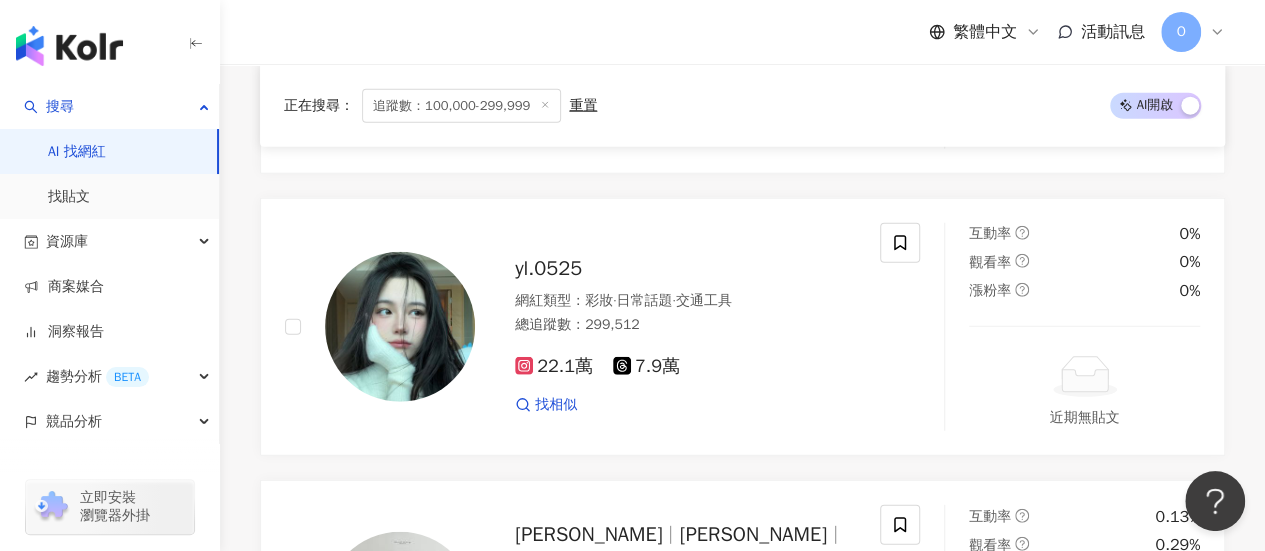 scroll, scrollTop: 2600, scrollLeft: 0, axis: vertical 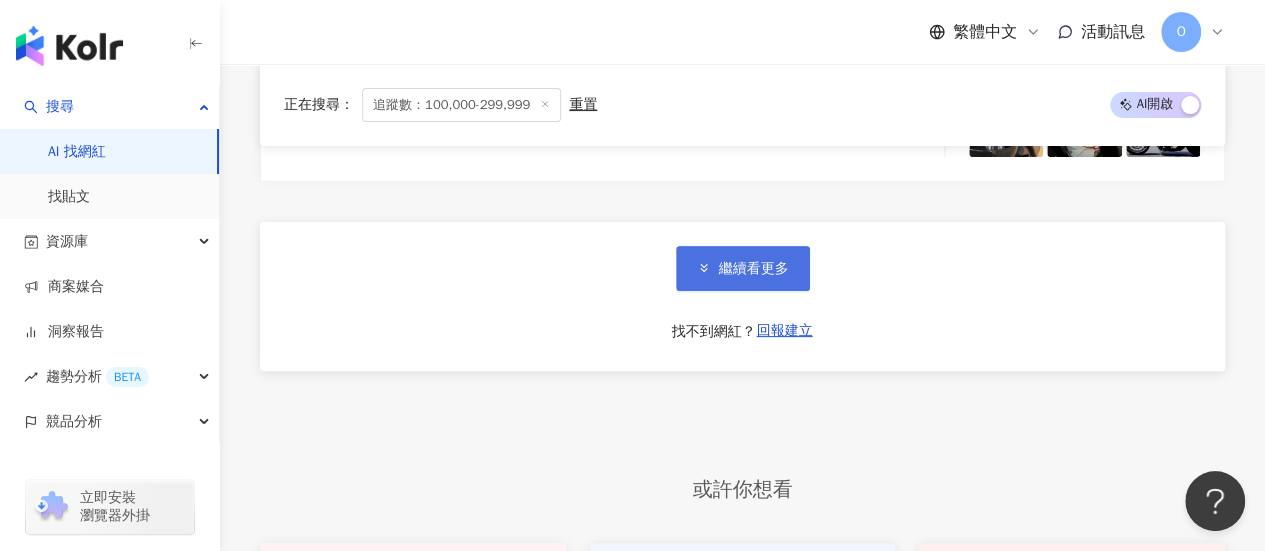 click on "繼續看更多" at bounding box center (754, 269) 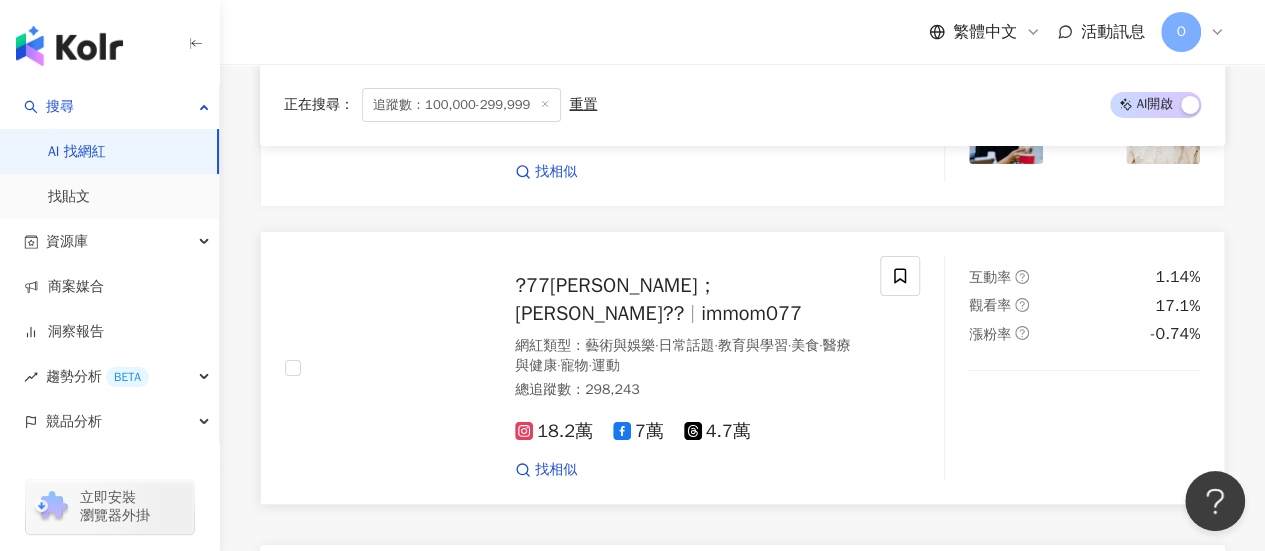 scroll, scrollTop: 7200, scrollLeft: 0, axis: vertical 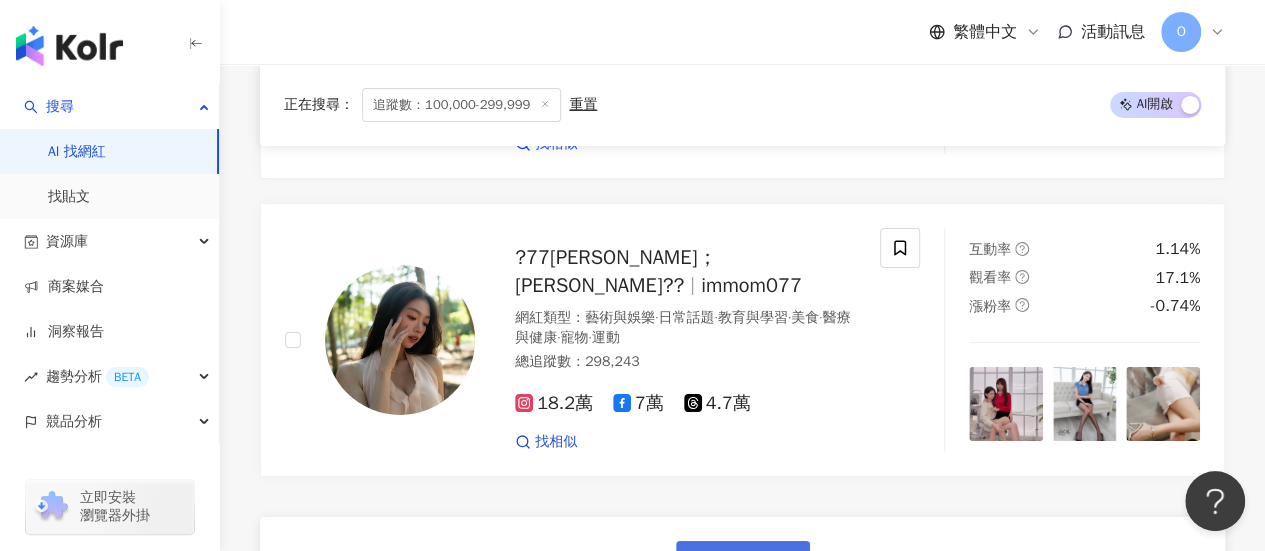 click on "繼續看更多" at bounding box center (743, 563) 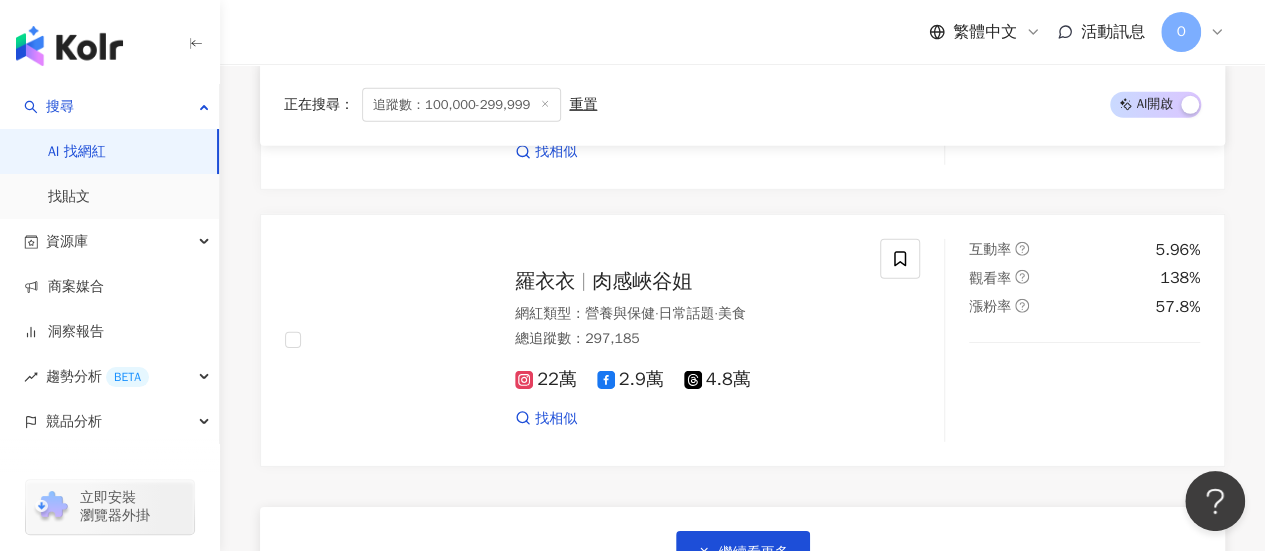 scroll, scrollTop: 10600, scrollLeft: 0, axis: vertical 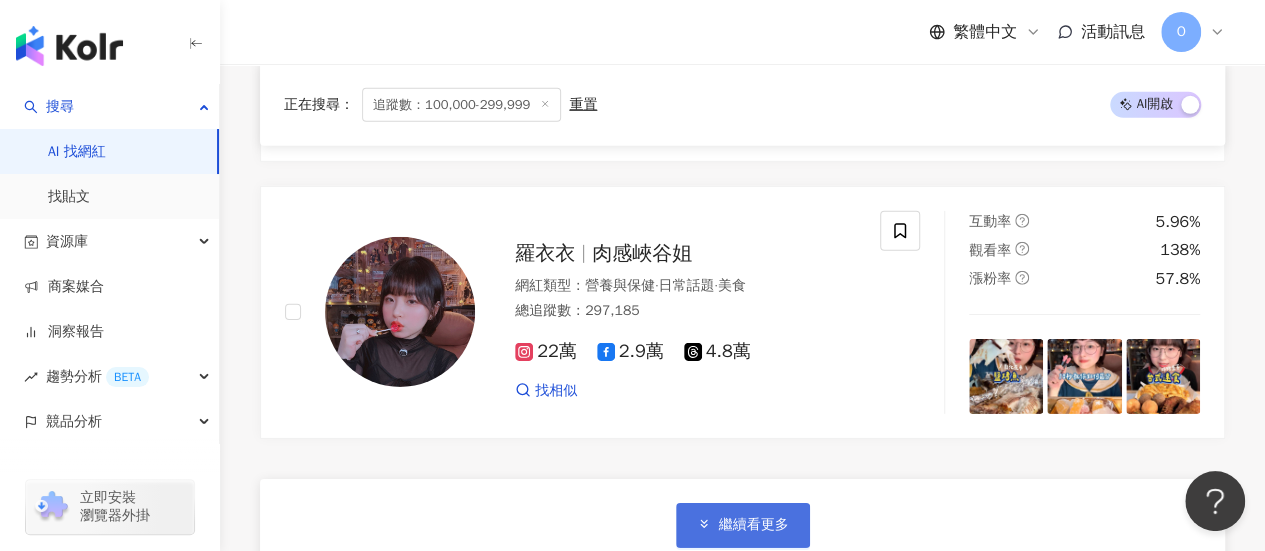 click on "繼續看更多" at bounding box center [754, 525] 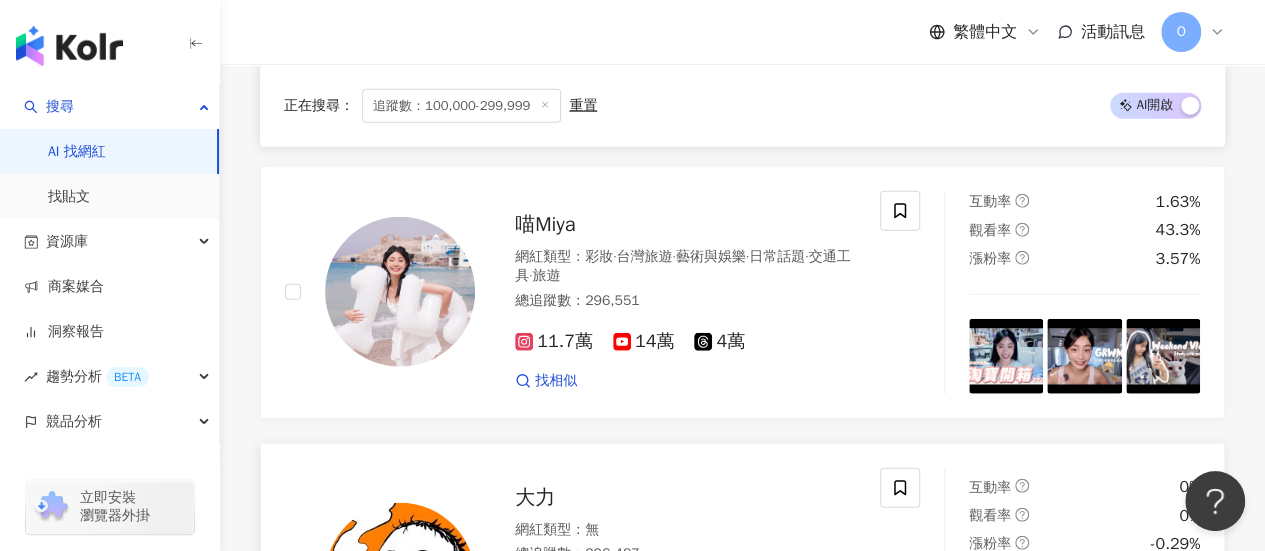 scroll, scrollTop: 14200, scrollLeft: 0, axis: vertical 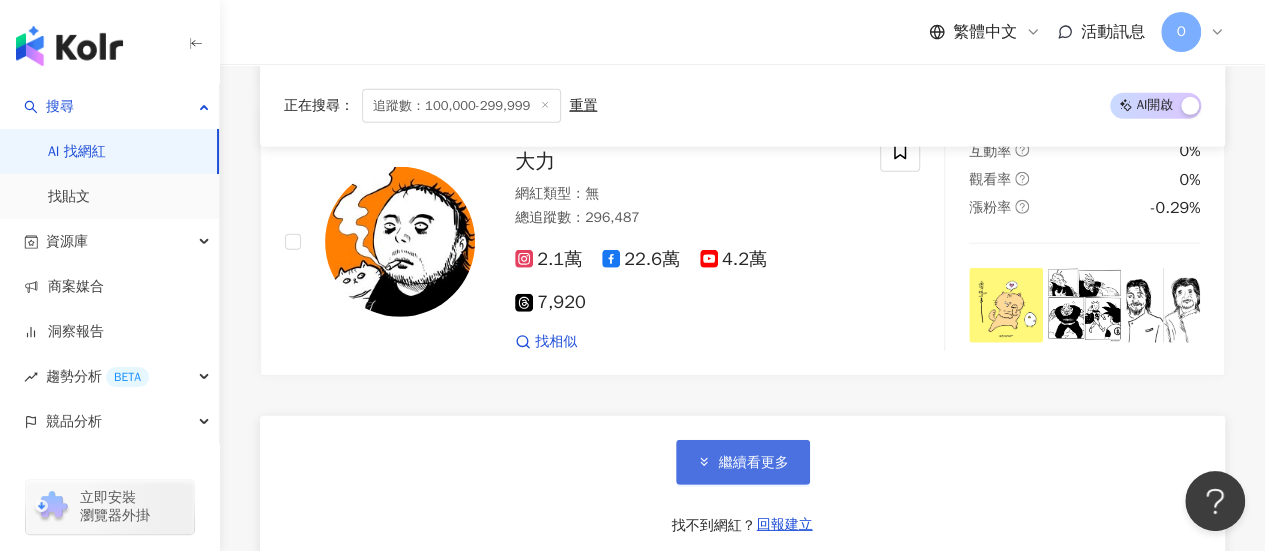 click 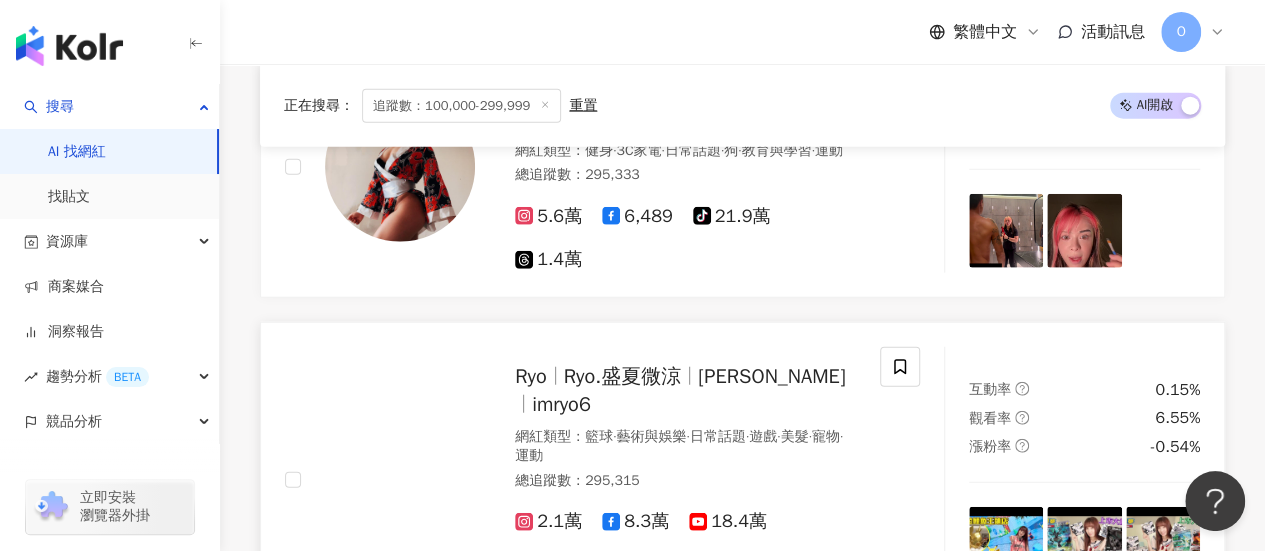 scroll, scrollTop: 17500, scrollLeft: 0, axis: vertical 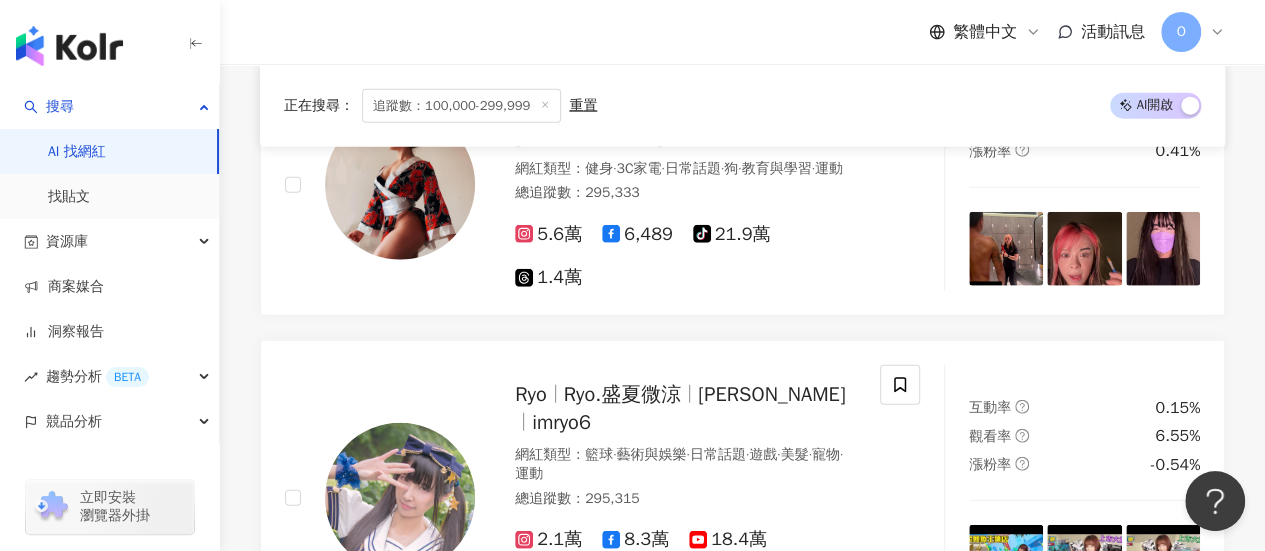 click on "繼續看更多" at bounding box center (754, 744) 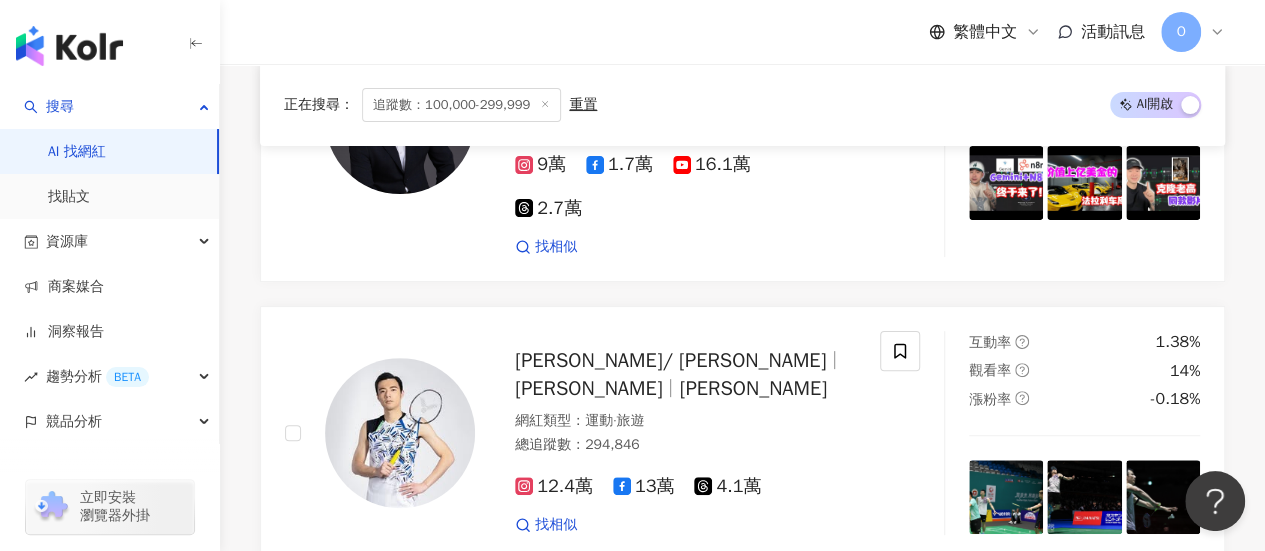scroll, scrollTop: 19000, scrollLeft: 0, axis: vertical 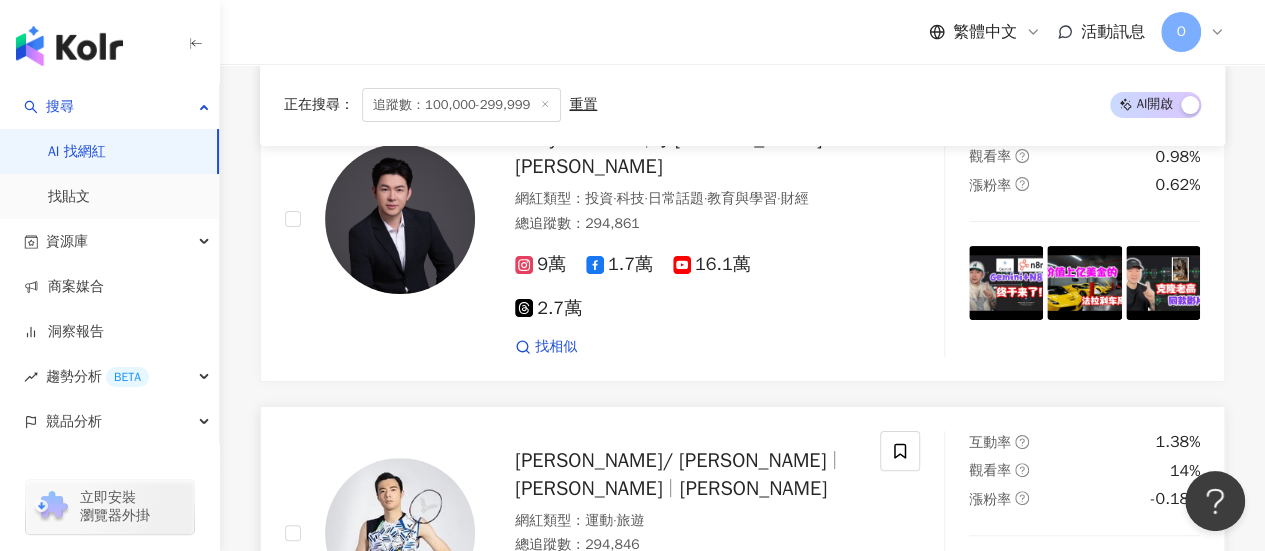 click on "王子維 / Wang Tzu Wei 王子維 Wang Tzu Wei" at bounding box center [685, 475] 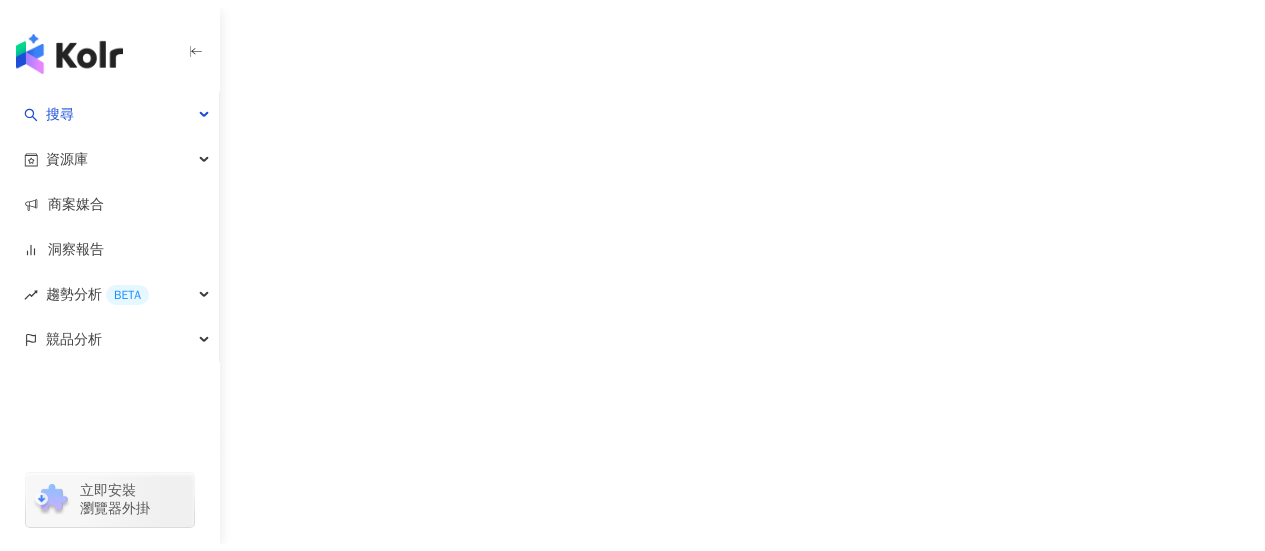 scroll, scrollTop: 0, scrollLeft: 0, axis: both 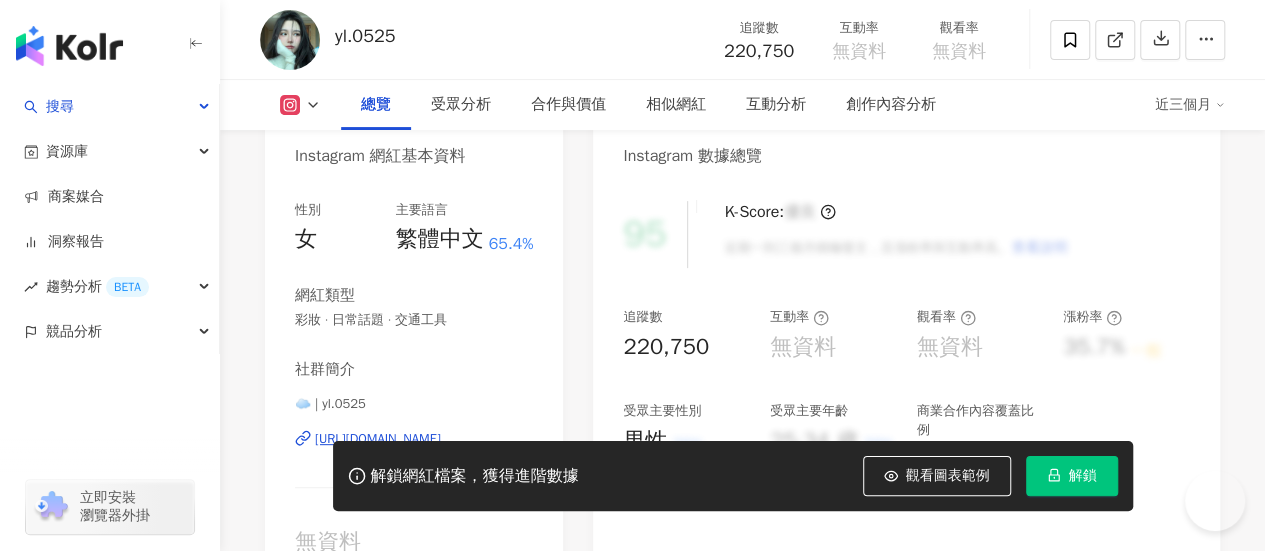 click on "☁️ | yl.0525 https://www.instagram.com/yl.0525/" at bounding box center (414, 453) 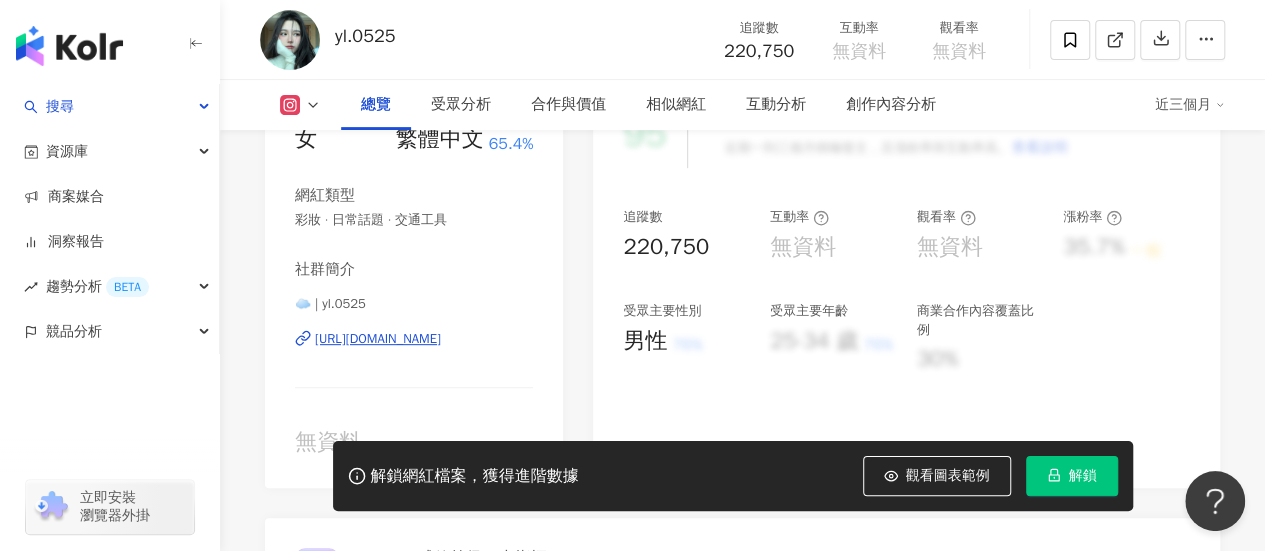 scroll, scrollTop: 0, scrollLeft: 0, axis: both 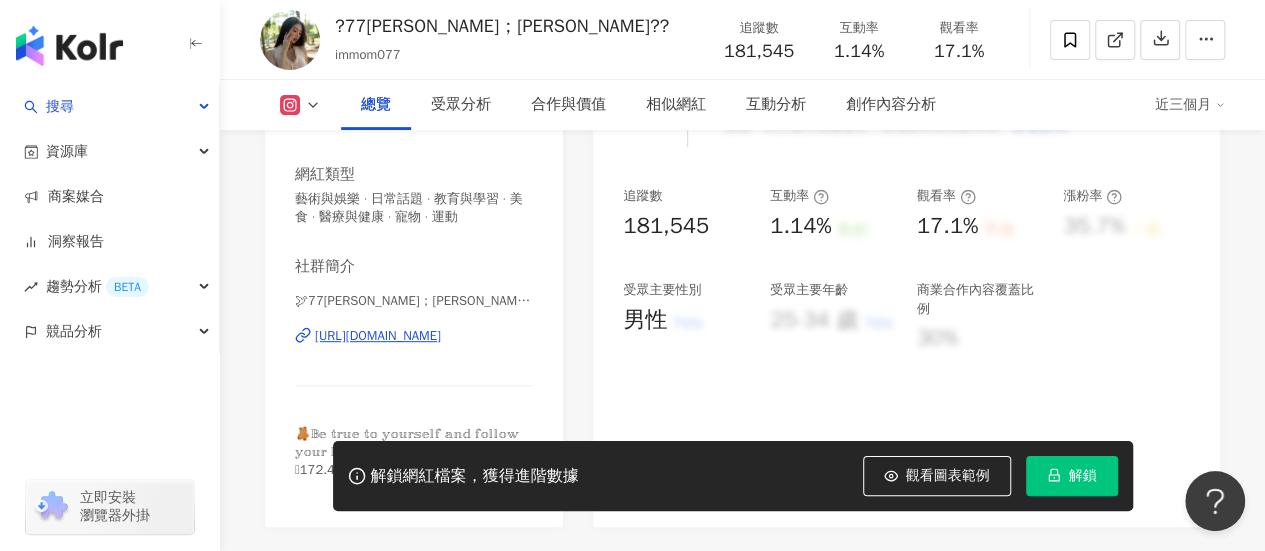 click on "https://www.instagram.com/immom077/" at bounding box center [378, 336] 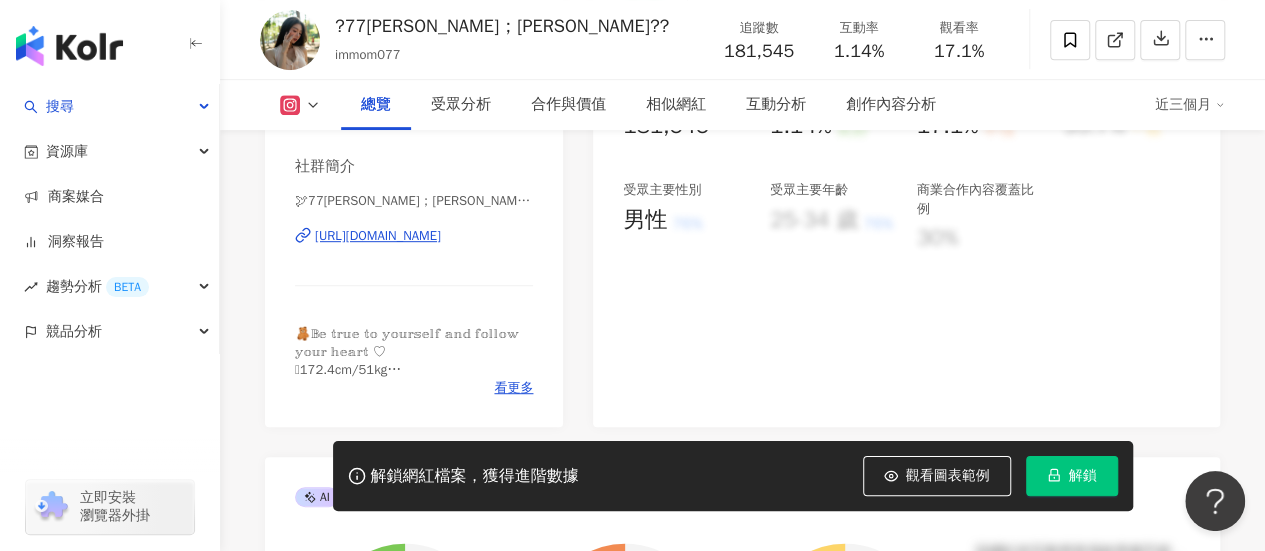 click on "https://www.instagram.com/immom077/" at bounding box center [378, 236] 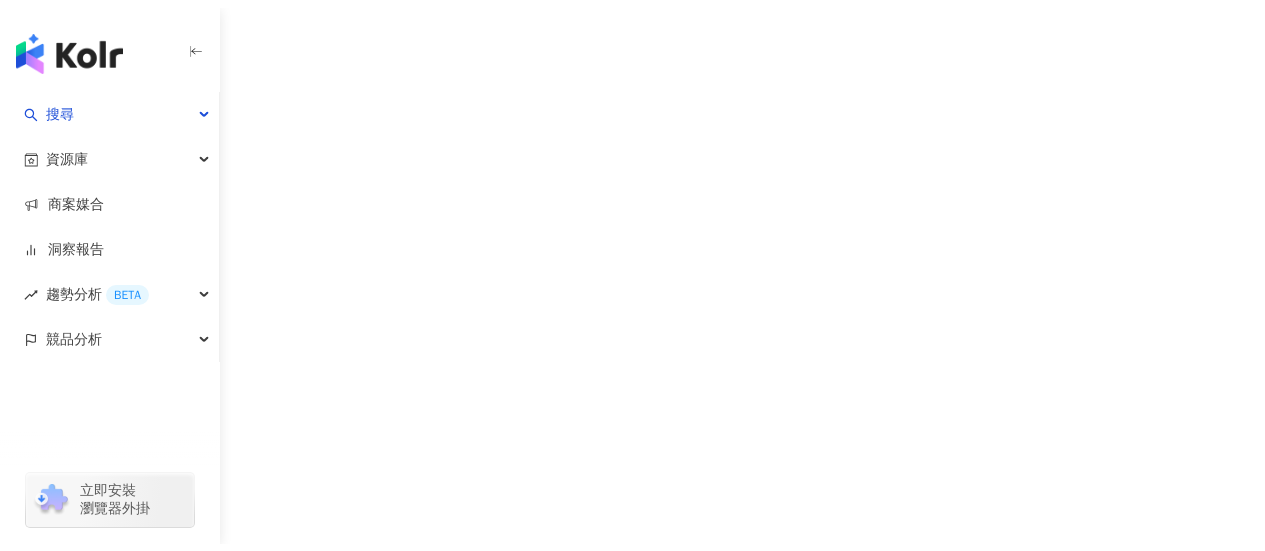scroll, scrollTop: 0, scrollLeft: 0, axis: both 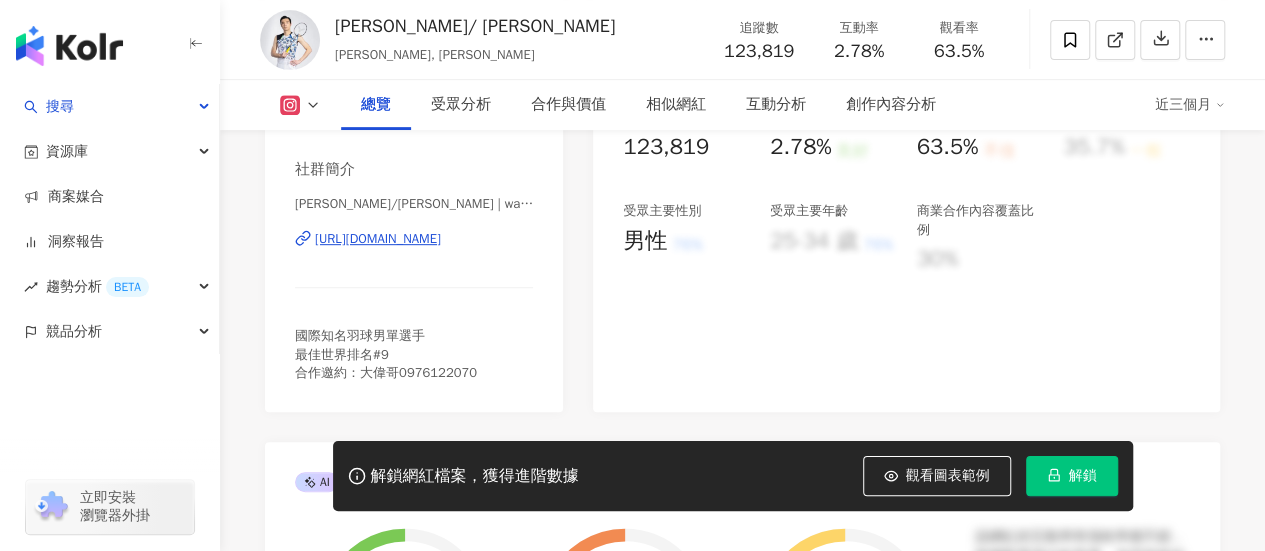 click on "[URL][DOMAIN_NAME]" at bounding box center (378, 239) 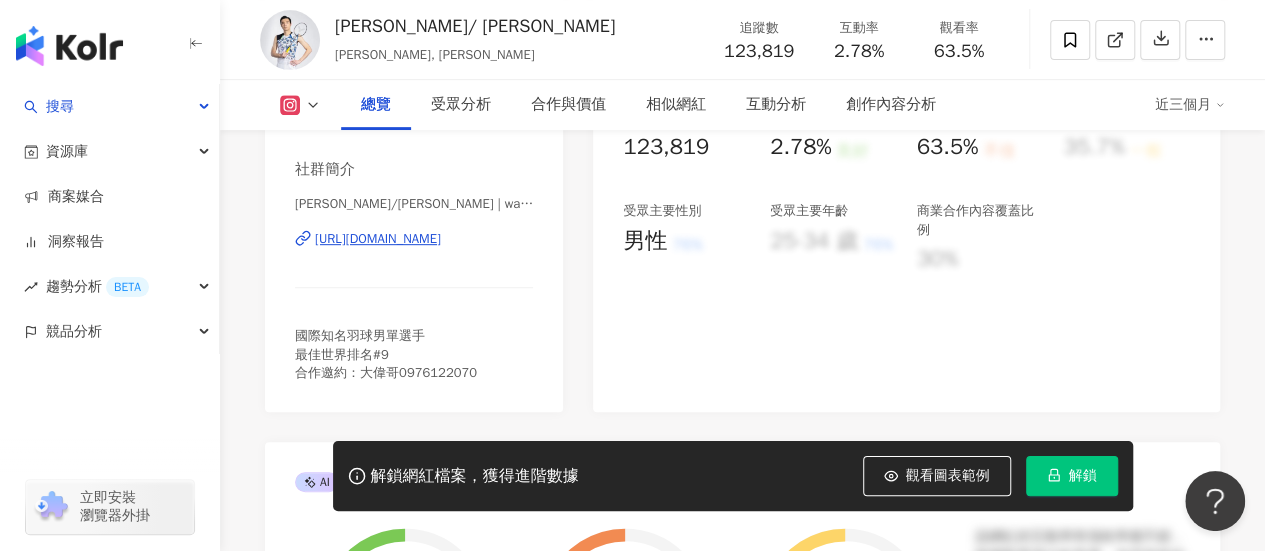 scroll, scrollTop: 0, scrollLeft: 0, axis: both 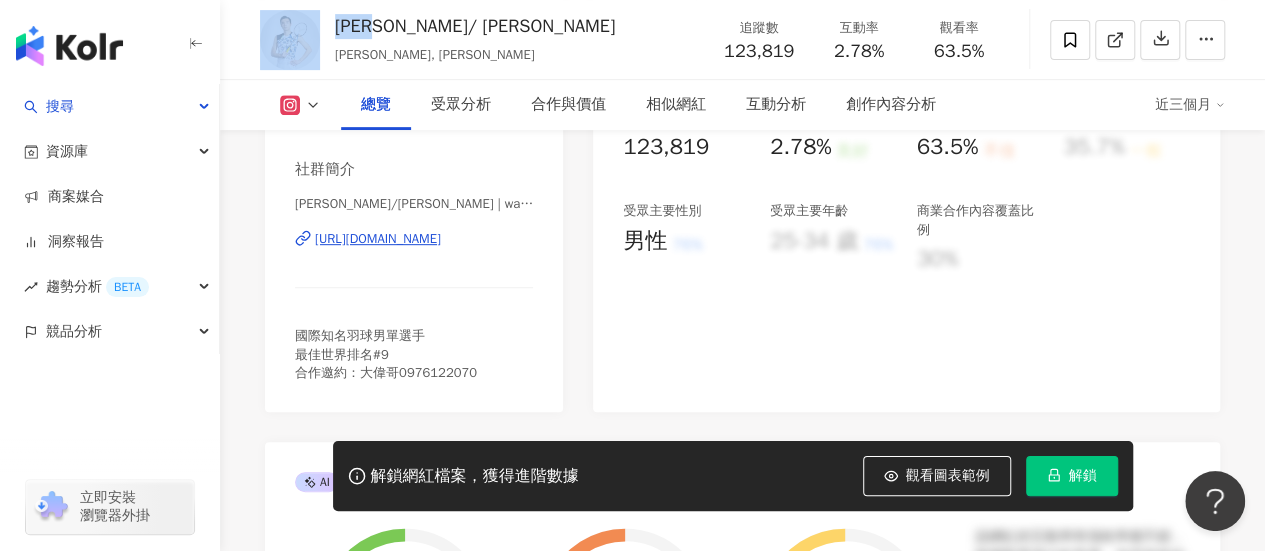 drag, startPoint x: 329, startPoint y: 28, endPoint x: 391, endPoint y: 25, distance: 62.072536 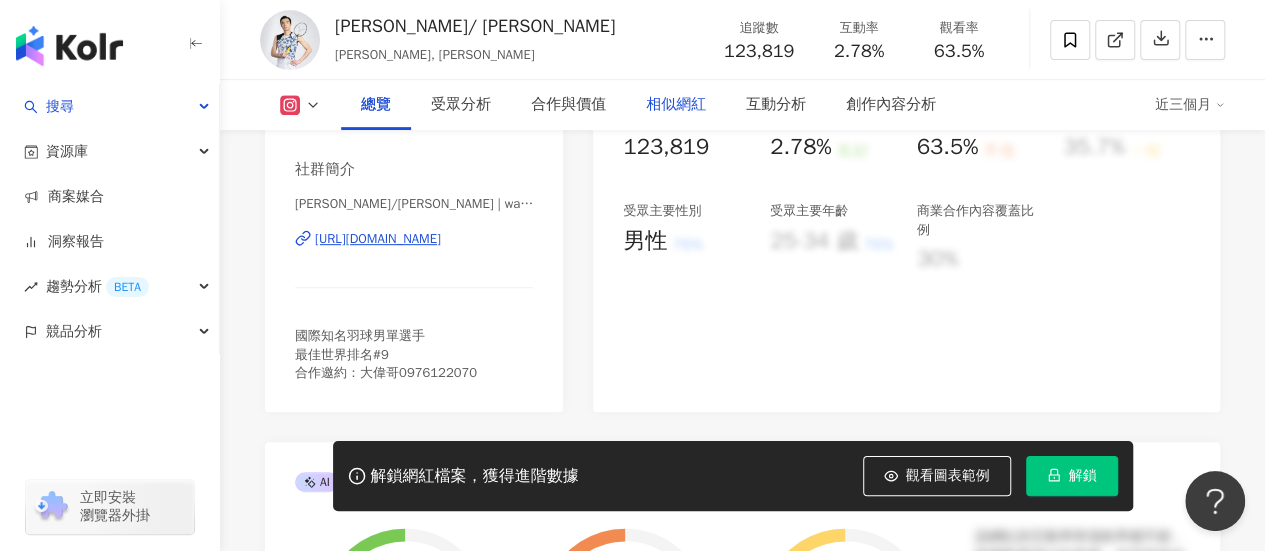click on "相似網紅" at bounding box center (676, 105) 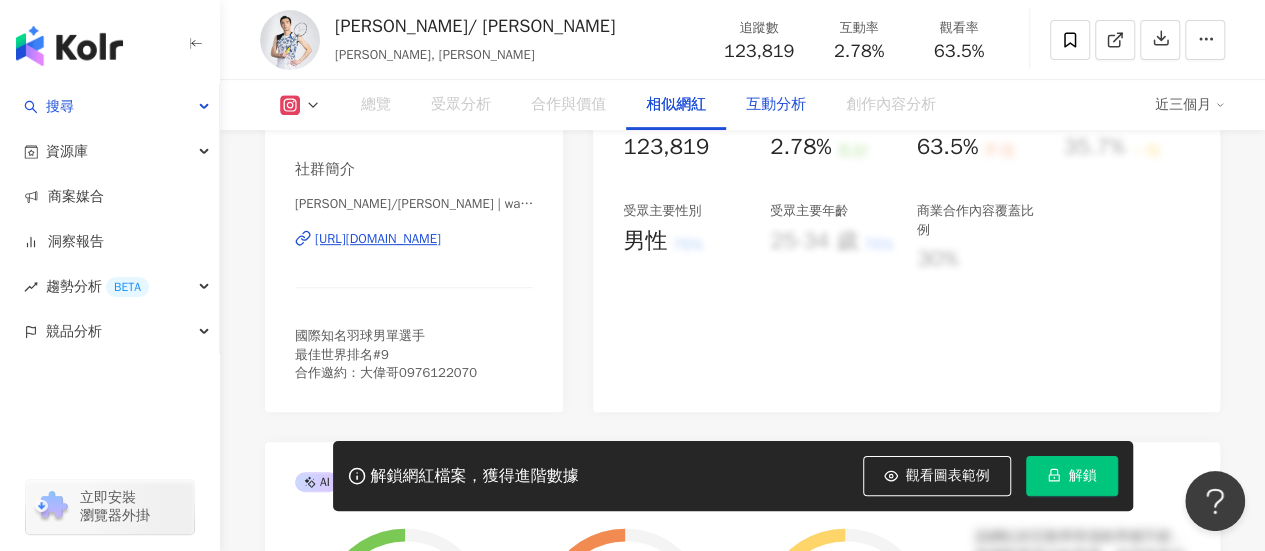scroll, scrollTop: 3235, scrollLeft: 0, axis: vertical 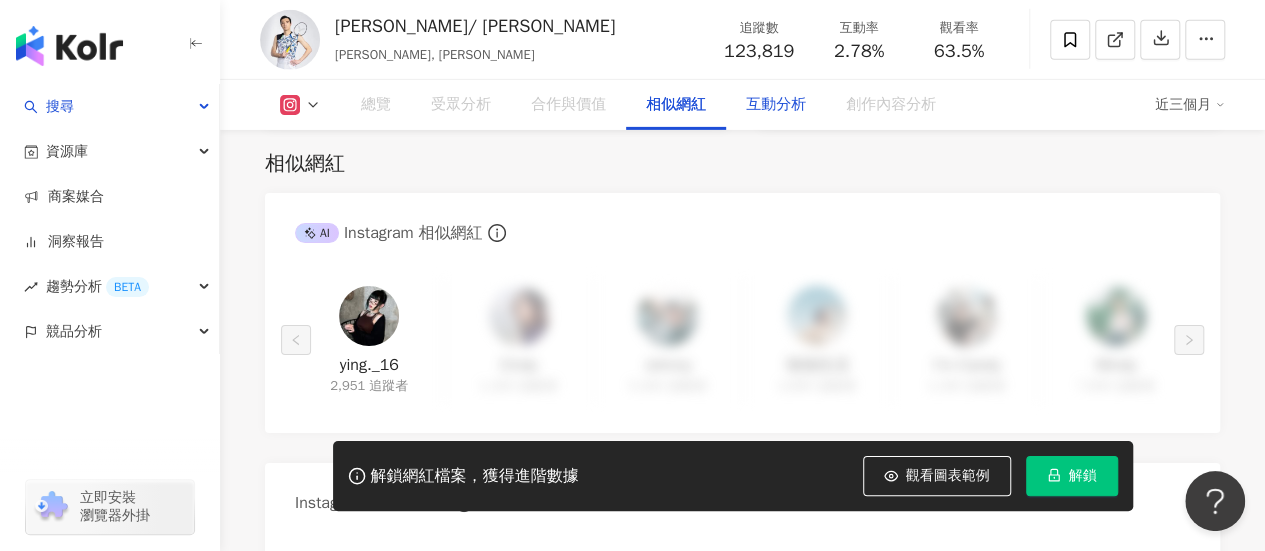 click on "互動分析" at bounding box center [776, 105] 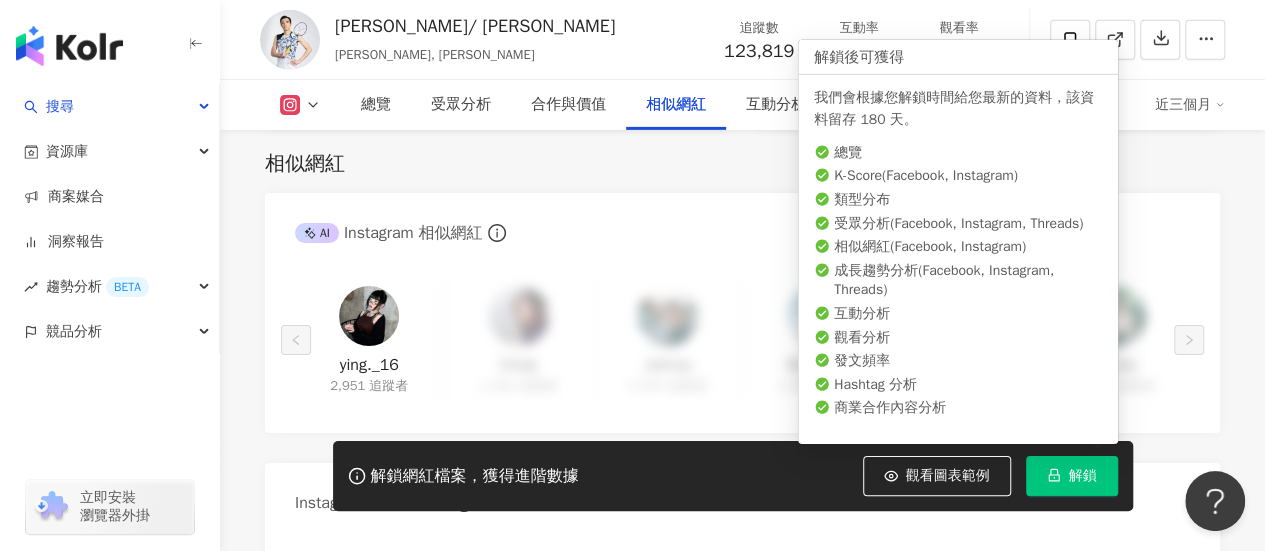 click on "解鎖" at bounding box center (1083, 476) 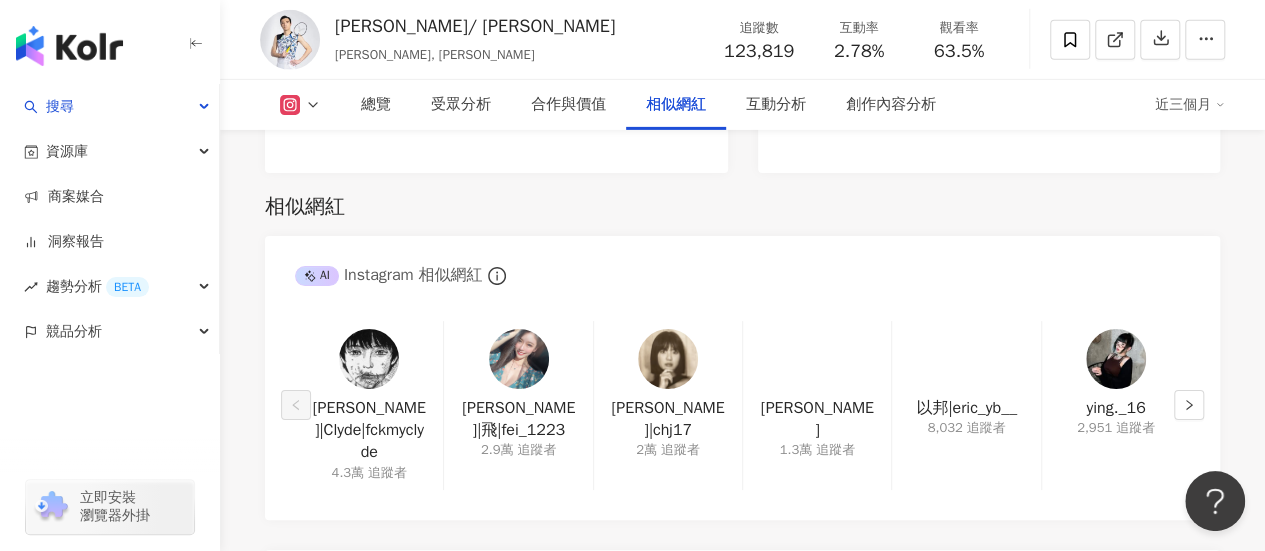 scroll, scrollTop: 3261, scrollLeft: 0, axis: vertical 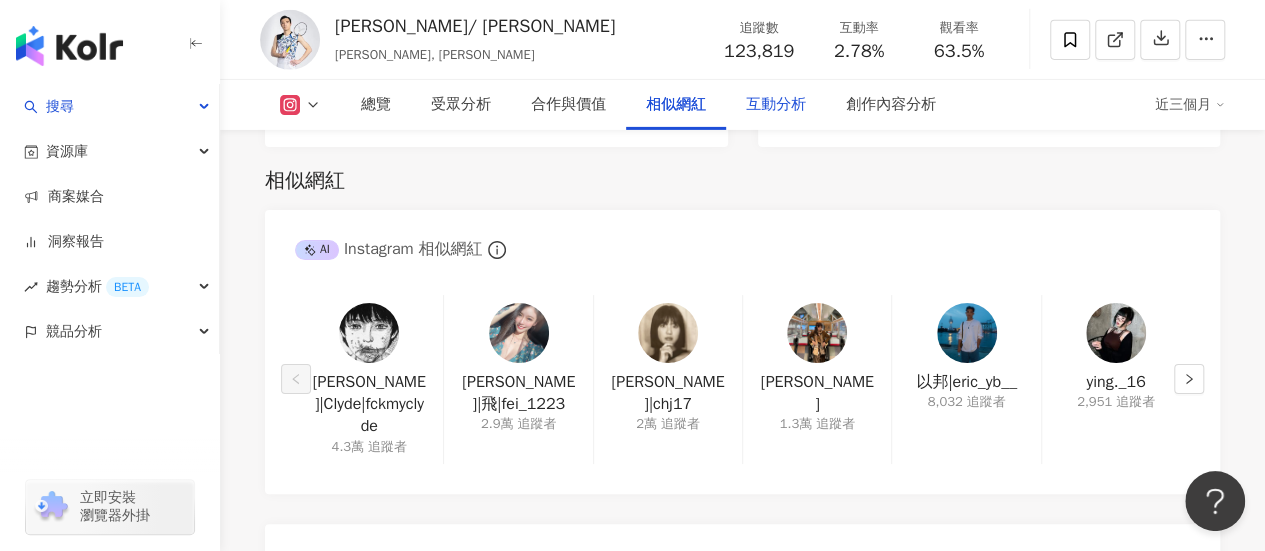 click on "互動分析" at bounding box center [776, 105] 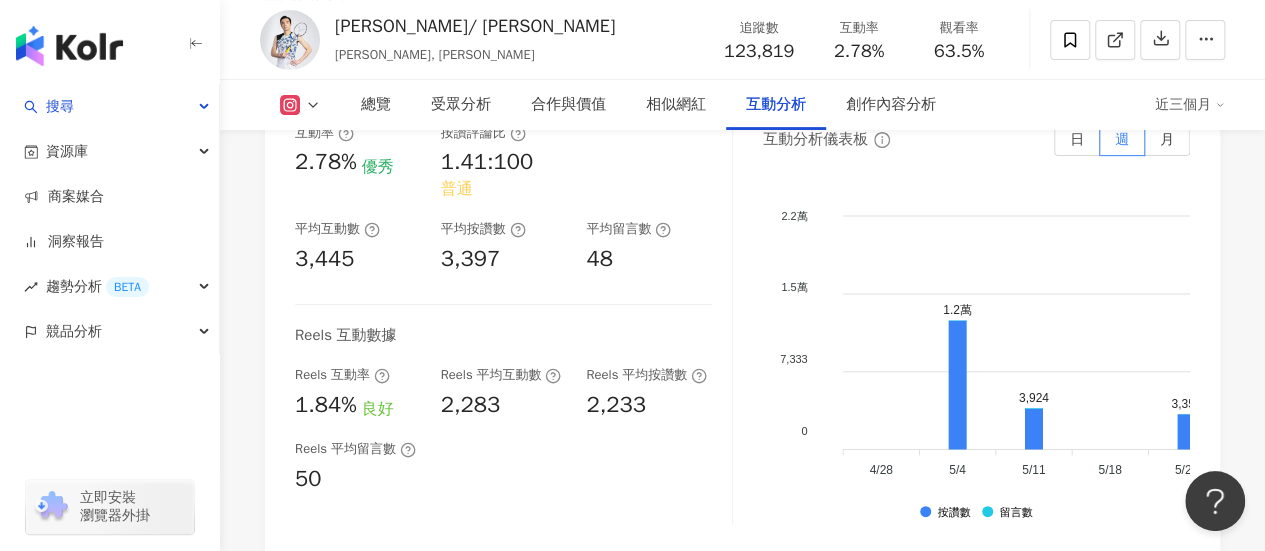 scroll, scrollTop: 4133, scrollLeft: 0, axis: vertical 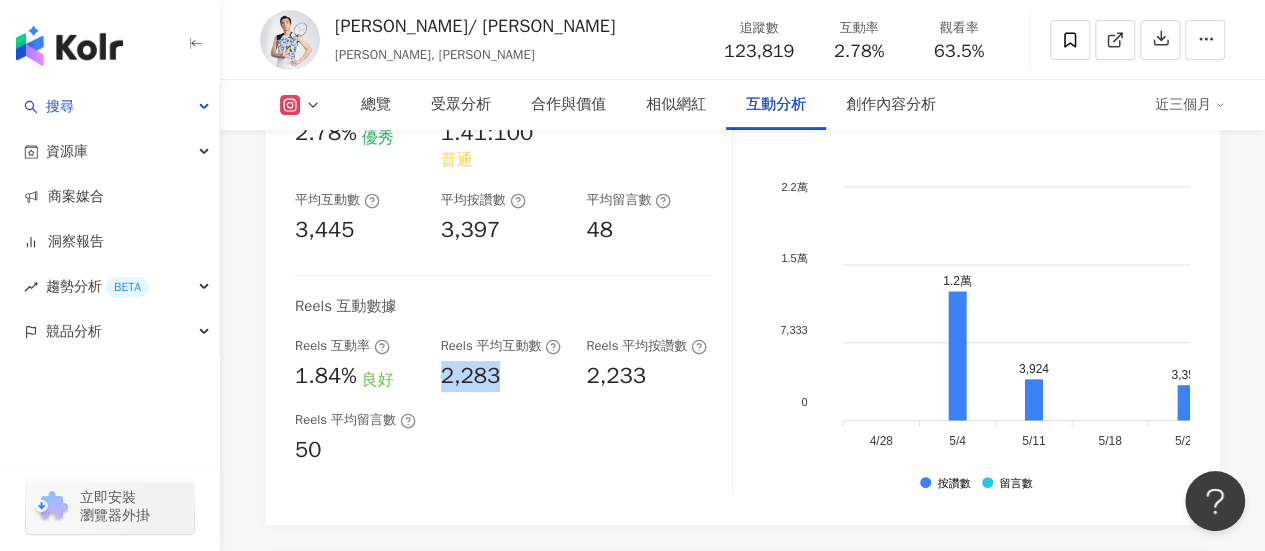drag, startPoint x: 518, startPoint y: 365, endPoint x: 437, endPoint y: 365, distance: 81 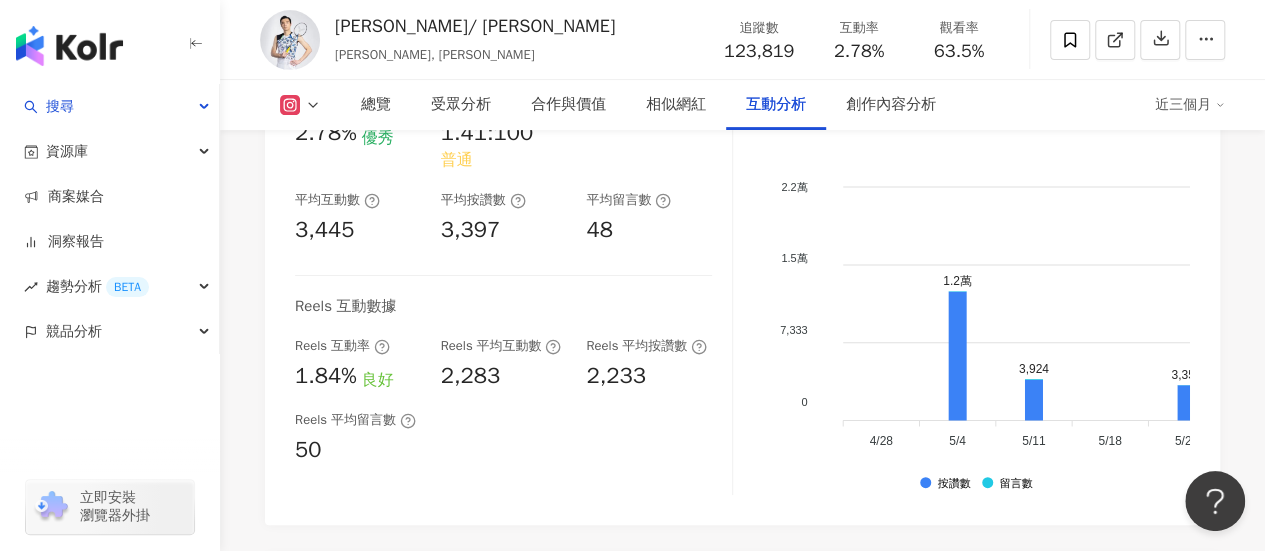 click on "1.84%" at bounding box center (326, 376) 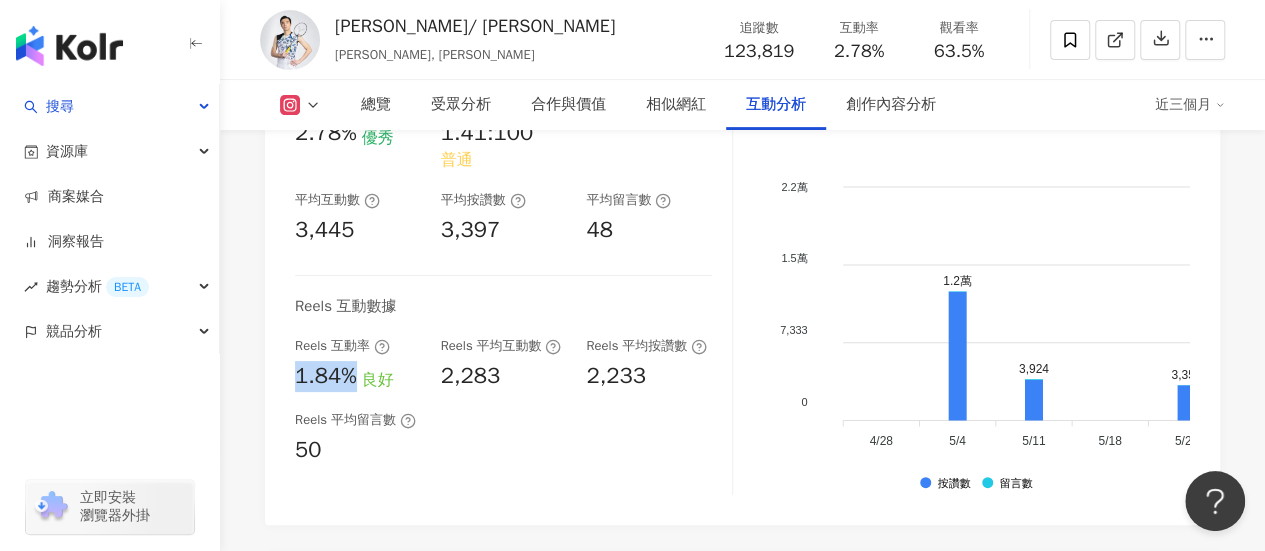 drag, startPoint x: 364, startPoint y: 361, endPoint x: 273, endPoint y: 361, distance: 91 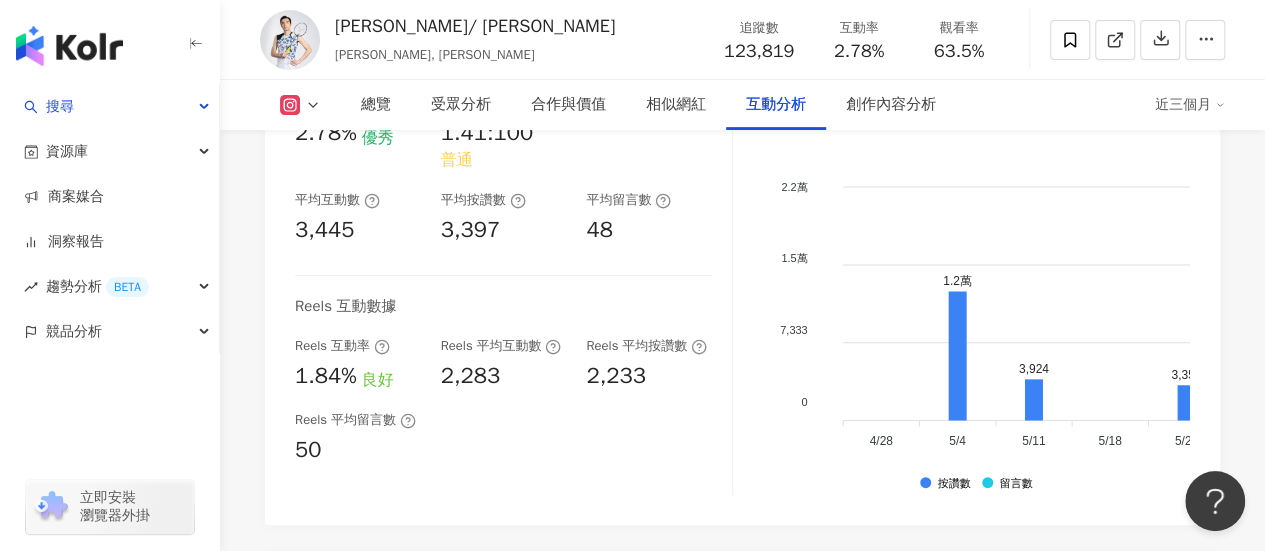 click on "2.78%" at bounding box center [859, 52] 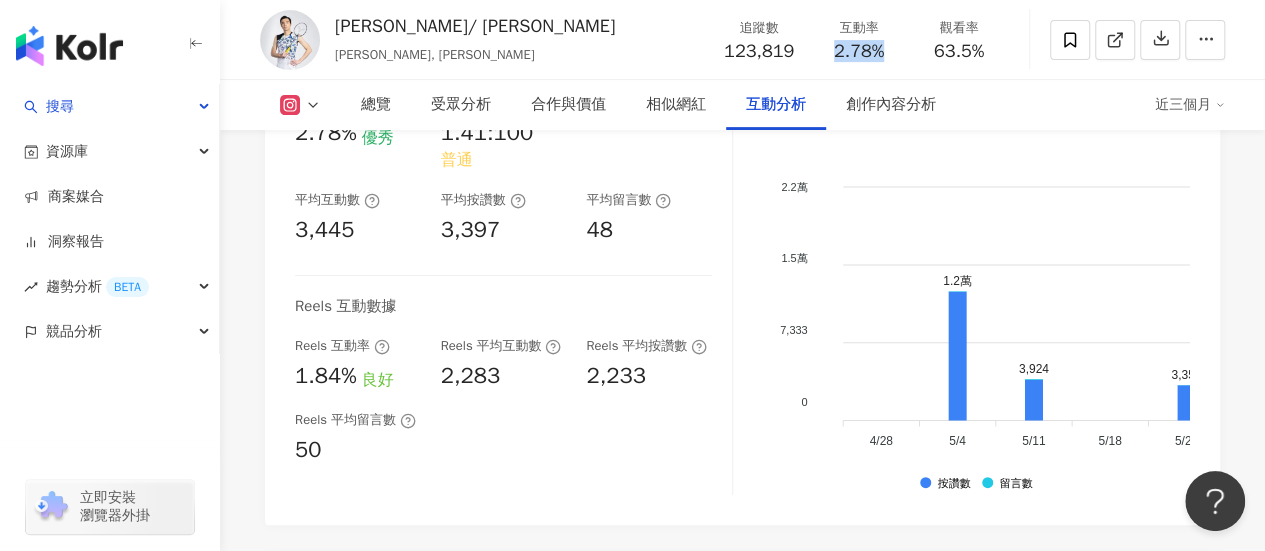 drag, startPoint x: 889, startPoint y: 54, endPoint x: 828, endPoint y: 58, distance: 61.13101 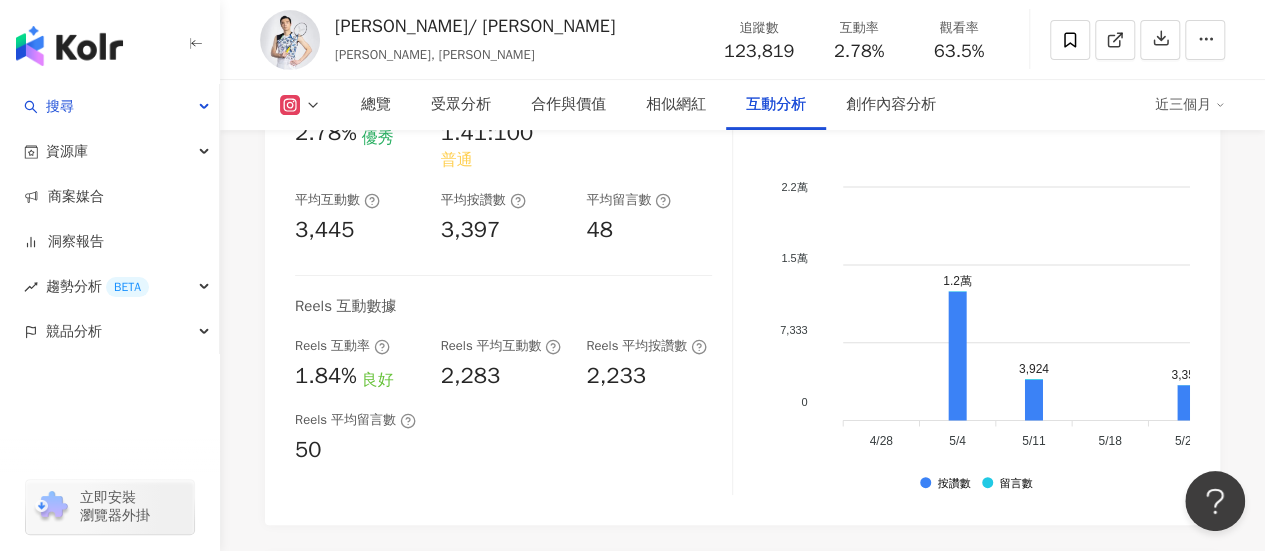 drag, startPoint x: 852, startPoint y: 57, endPoint x: 702, endPoint y: 173, distance: 189.62067 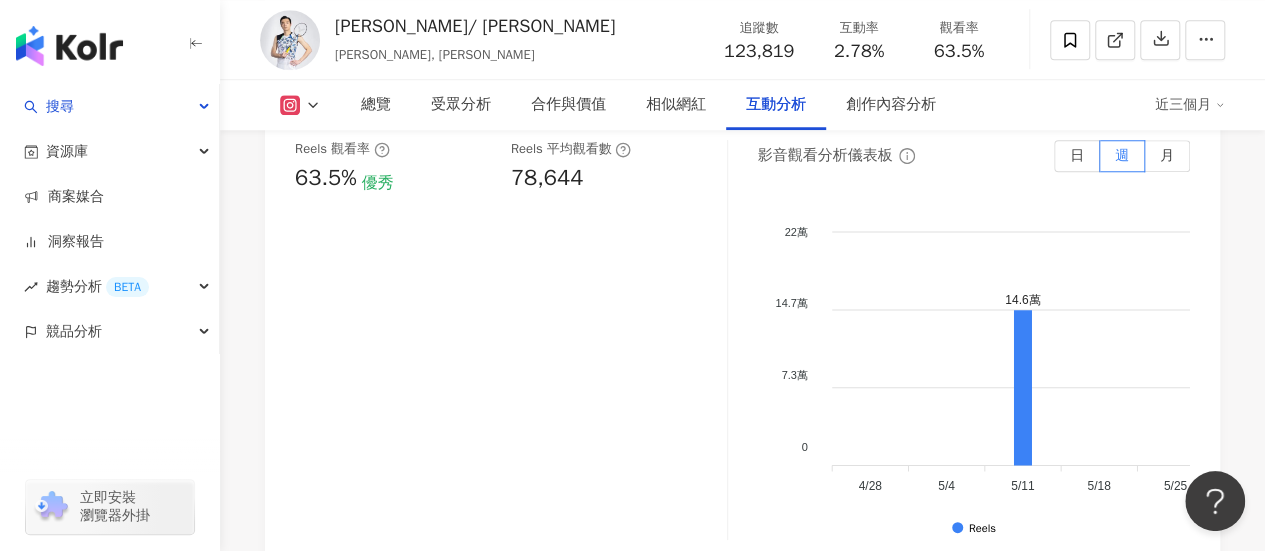 scroll, scrollTop: 4533, scrollLeft: 0, axis: vertical 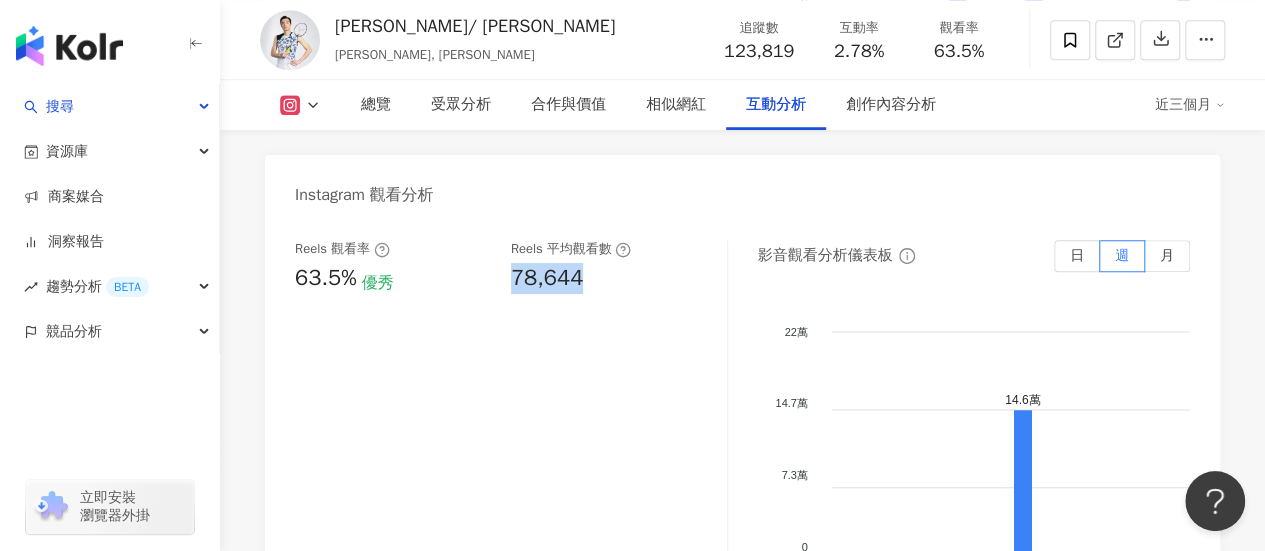 drag, startPoint x: 590, startPoint y: 262, endPoint x: 512, endPoint y: 261, distance: 78.00641 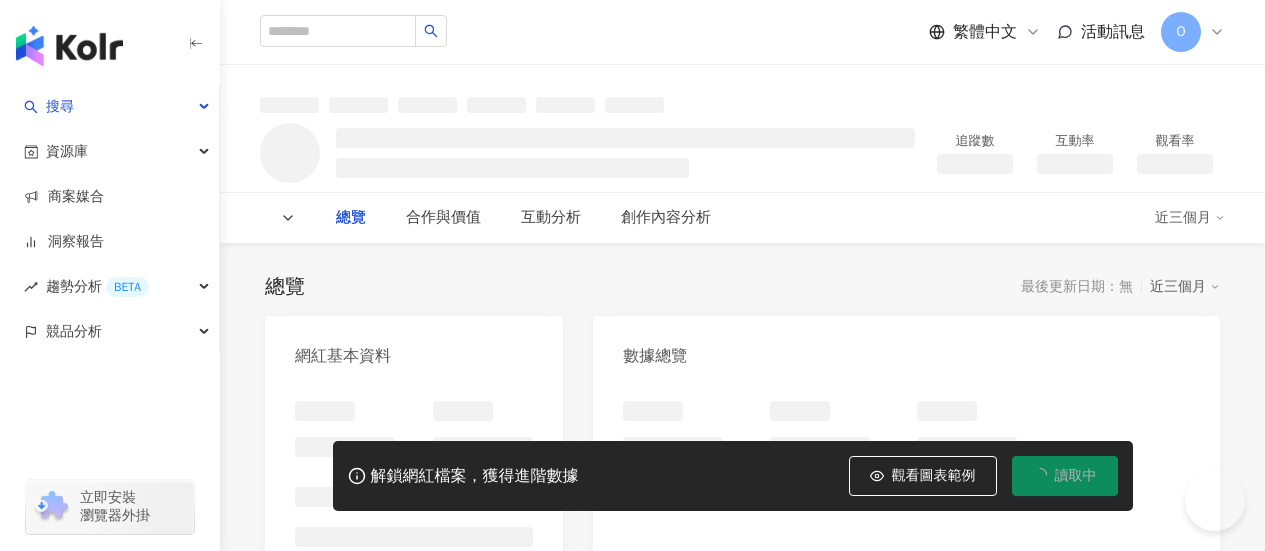 scroll, scrollTop: 0, scrollLeft: 0, axis: both 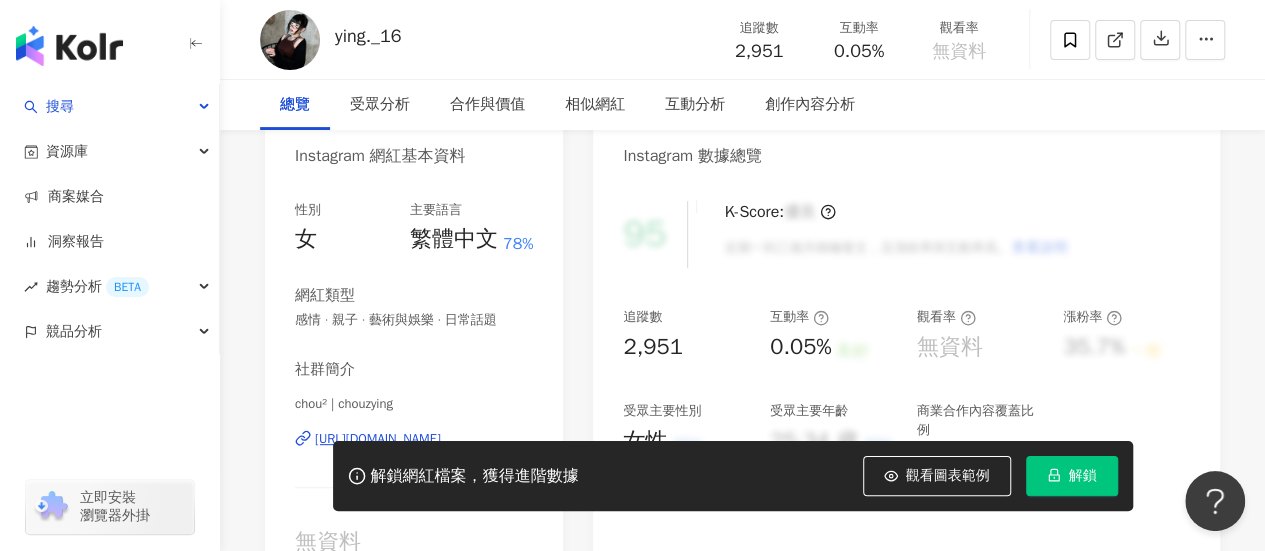 click on "[URL][DOMAIN_NAME]" at bounding box center (378, 439) 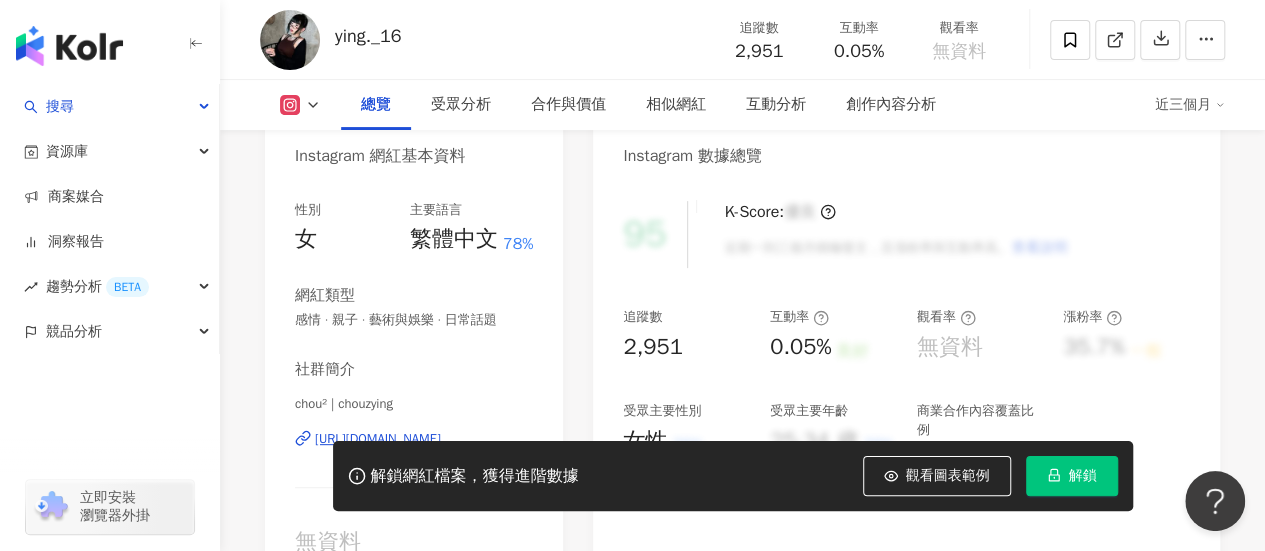 scroll, scrollTop: 400, scrollLeft: 0, axis: vertical 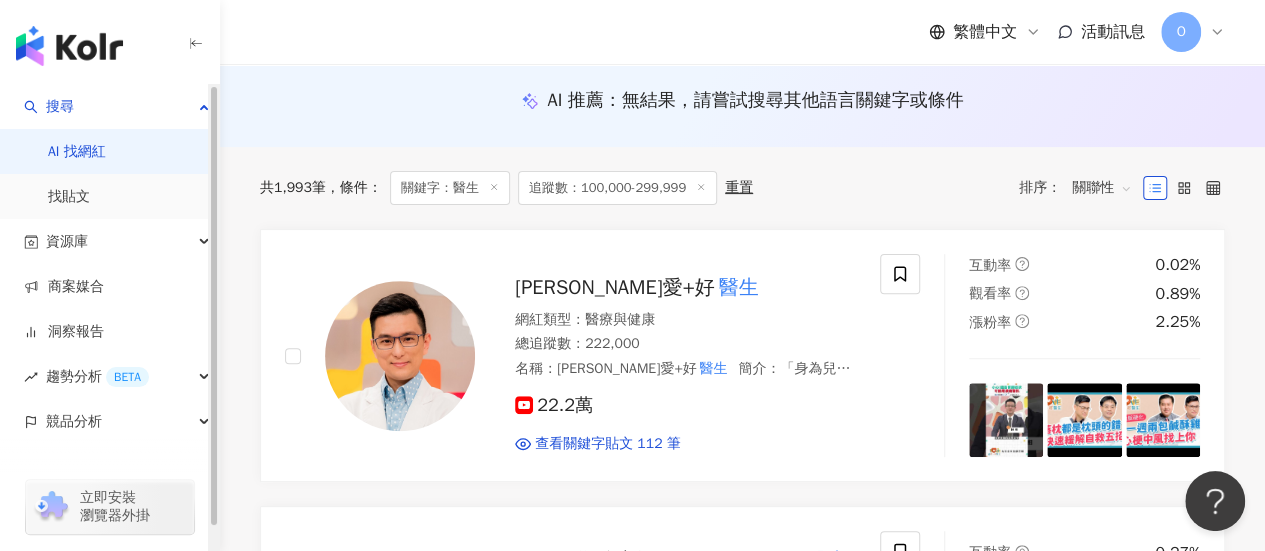 click on "AI 找網紅" at bounding box center (77, 152) 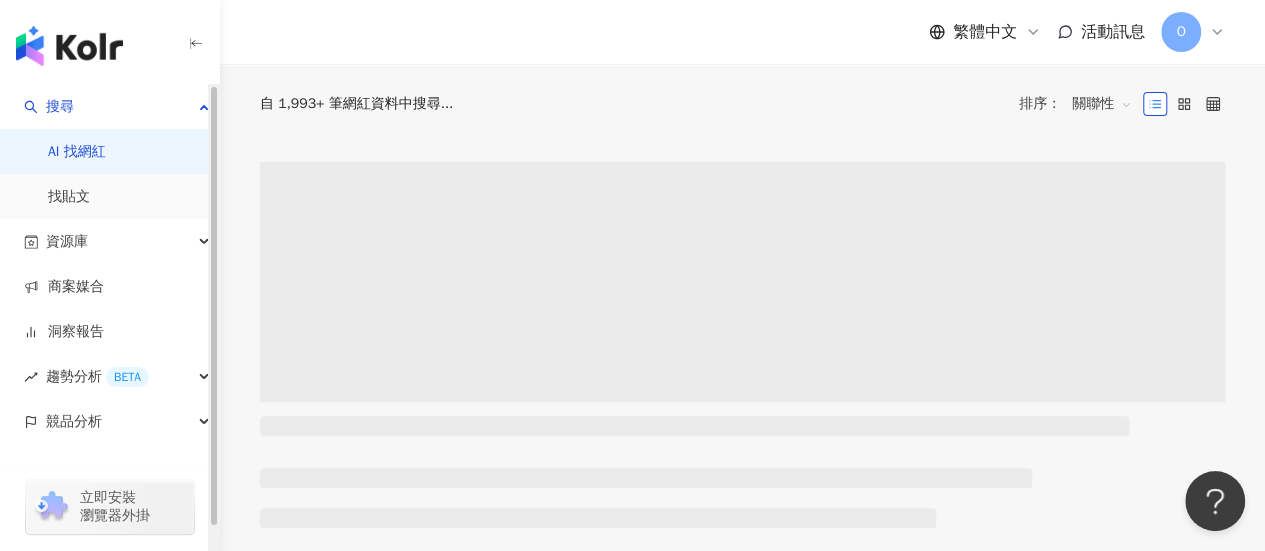type 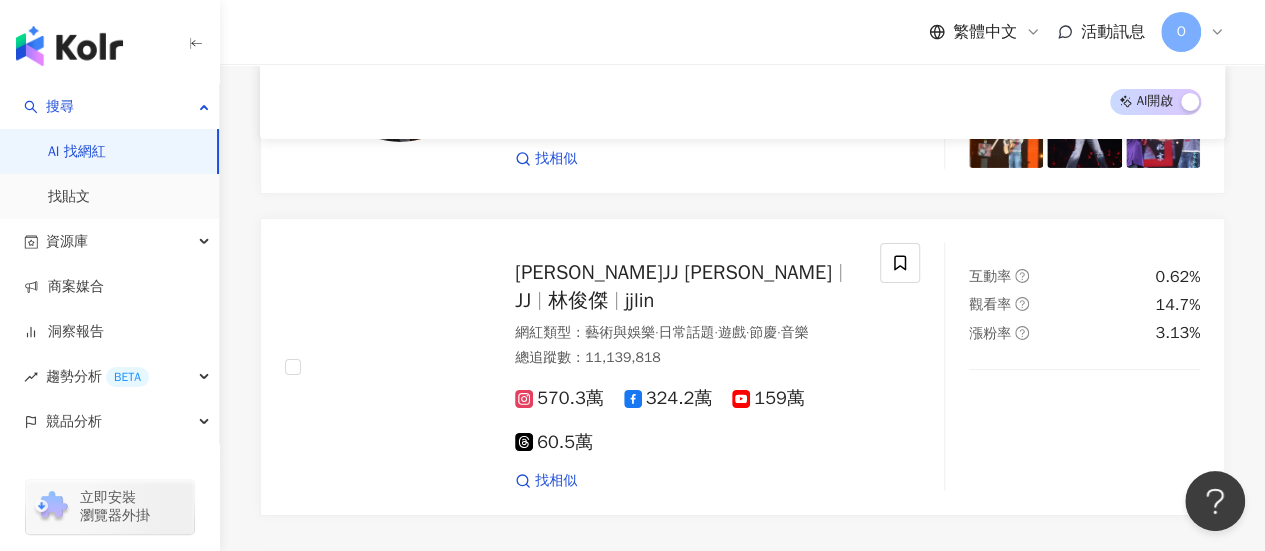 scroll, scrollTop: 3494, scrollLeft: 0, axis: vertical 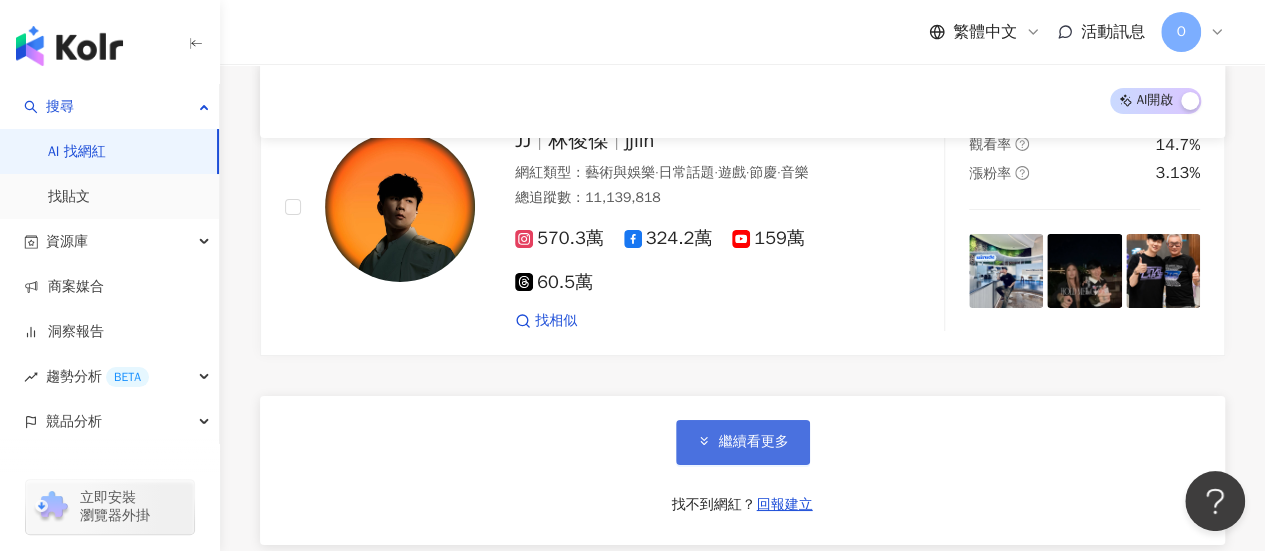 click on "繼續看更多" at bounding box center [743, 442] 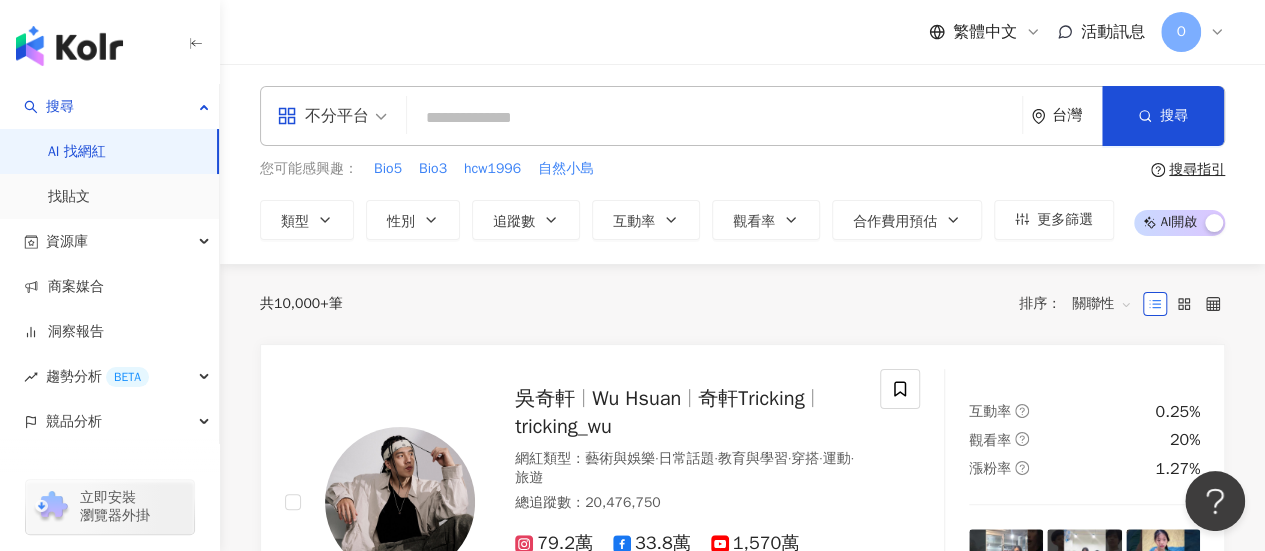 scroll, scrollTop: 0, scrollLeft: 0, axis: both 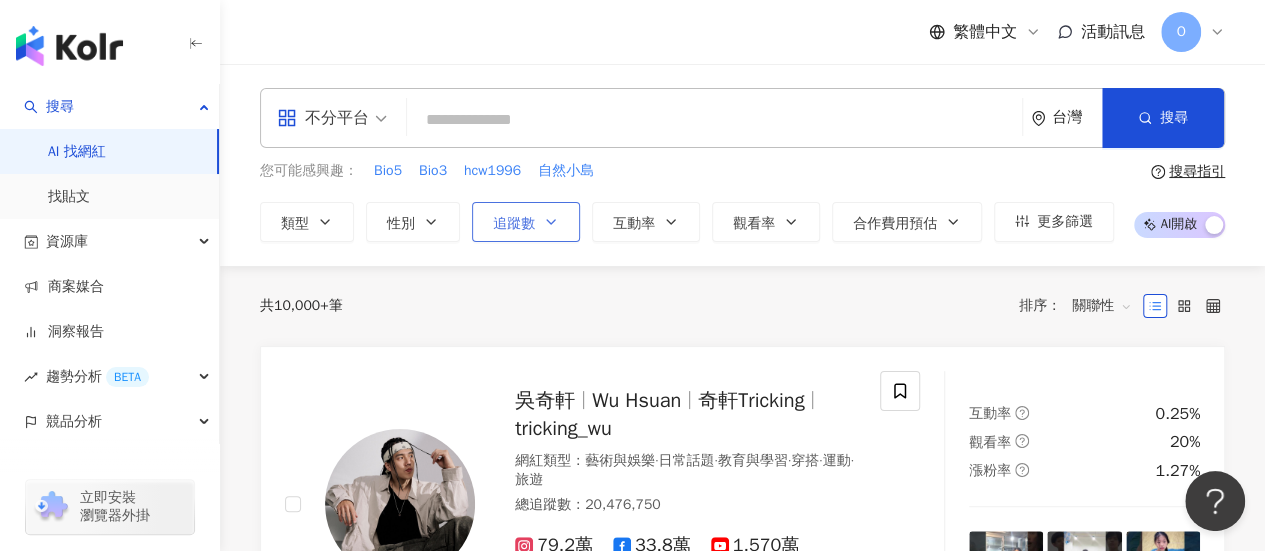 click on "追蹤數" at bounding box center [526, 222] 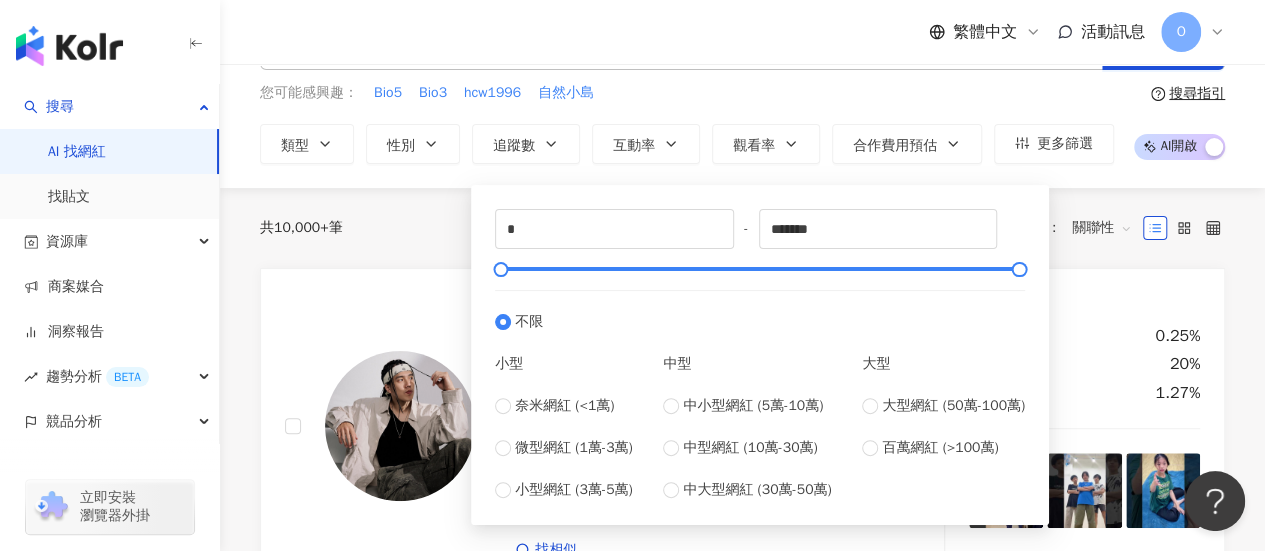 scroll, scrollTop: 200, scrollLeft: 0, axis: vertical 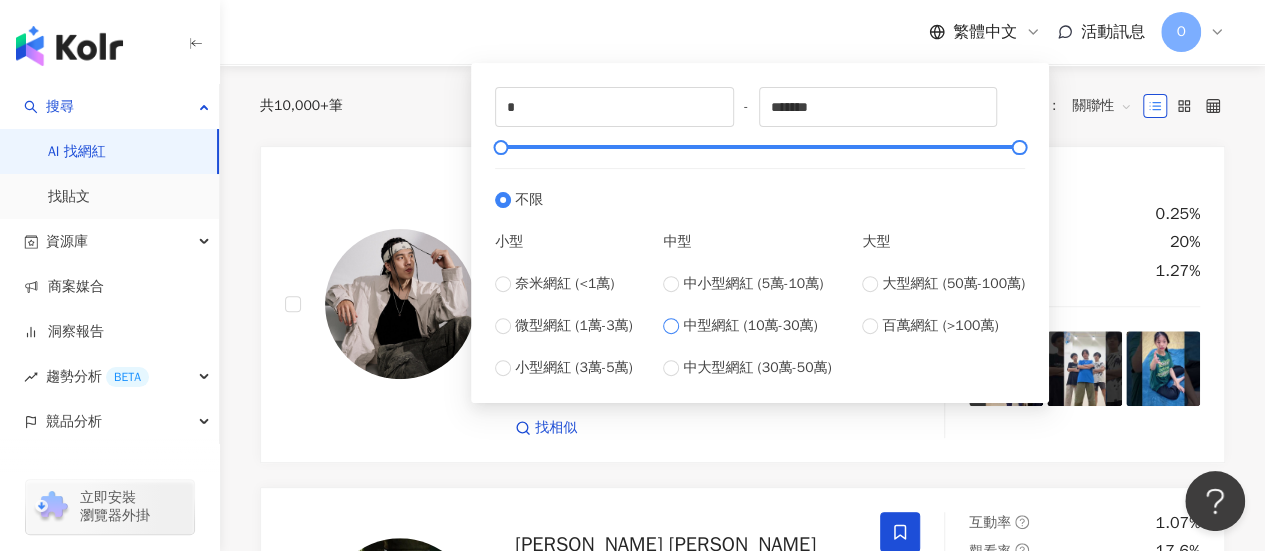 click on "中型網紅 (10萬-30萬)" at bounding box center [747, 326] 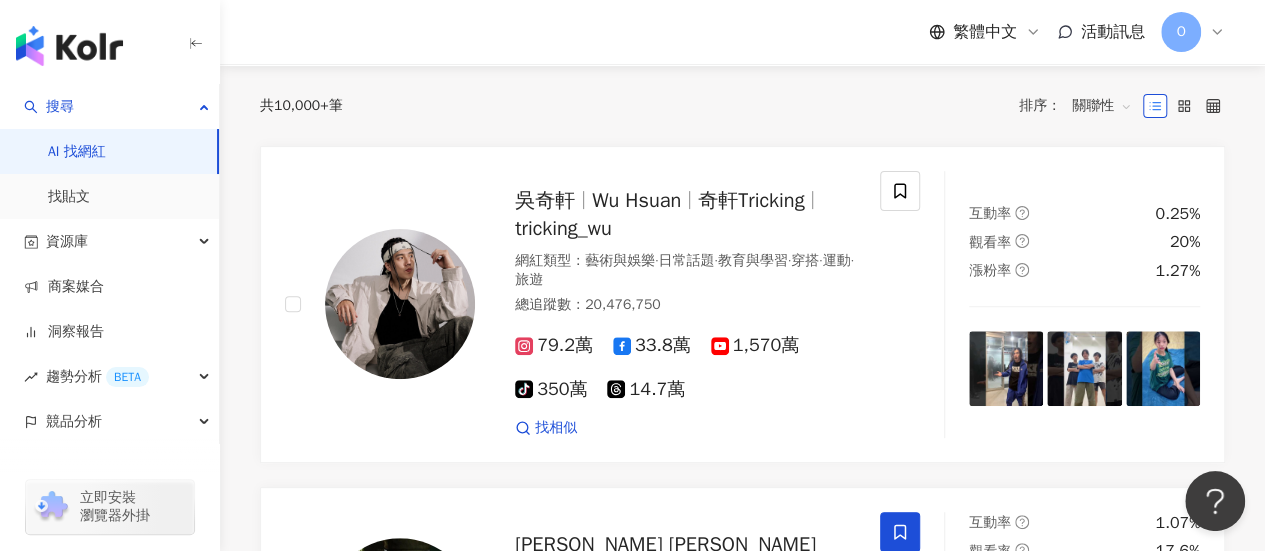 click on "共  10,000+  筆 排序： 關聯性" at bounding box center (742, 106) 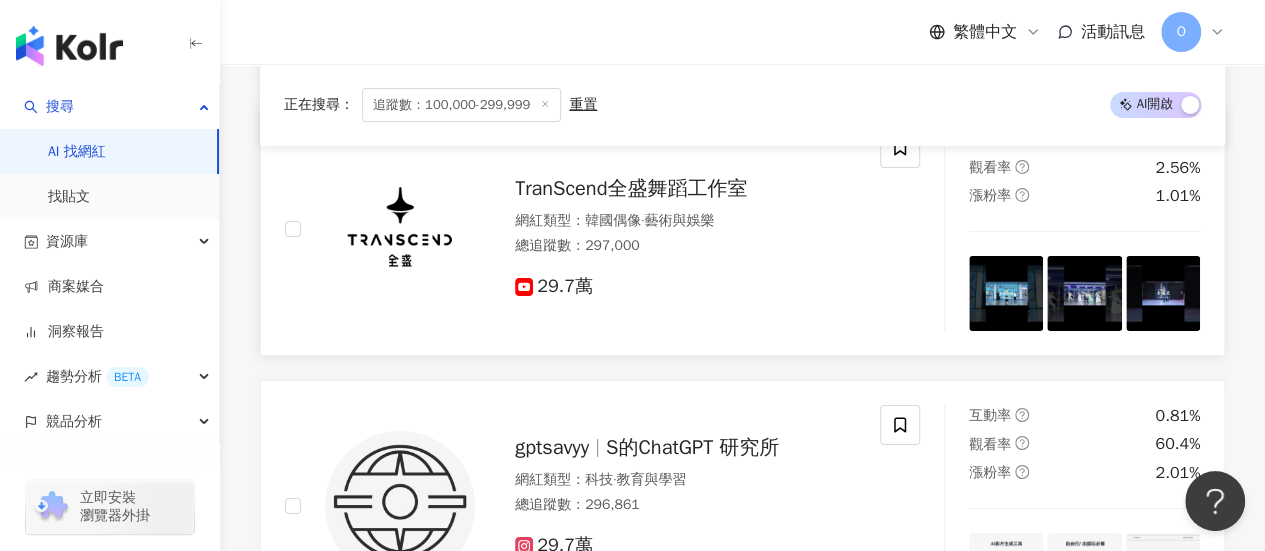 scroll, scrollTop: 4000, scrollLeft: 0, axis: vertical 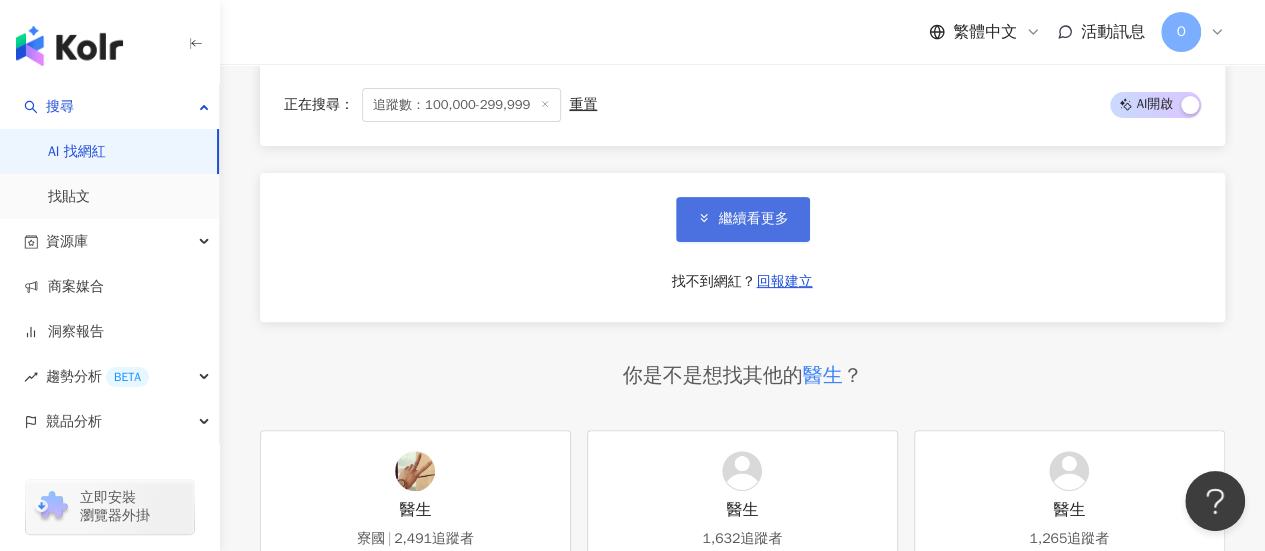 click on "繼續看更多" at bounding box center (743, 219) 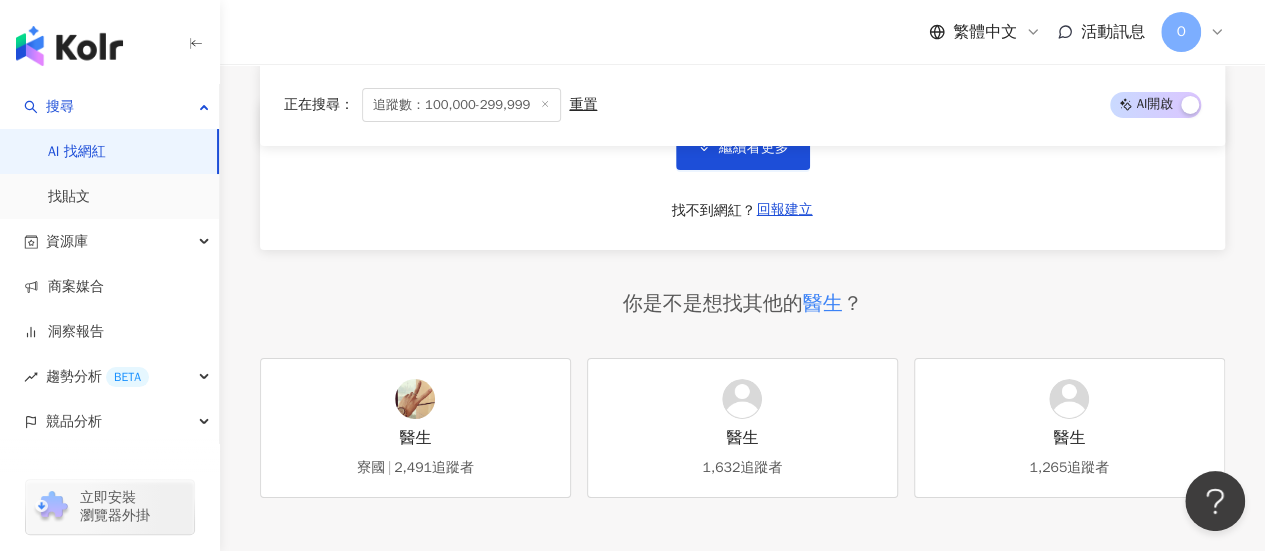scroll, scrollTop: 7300, scrollLeft: 0, axis: vertical 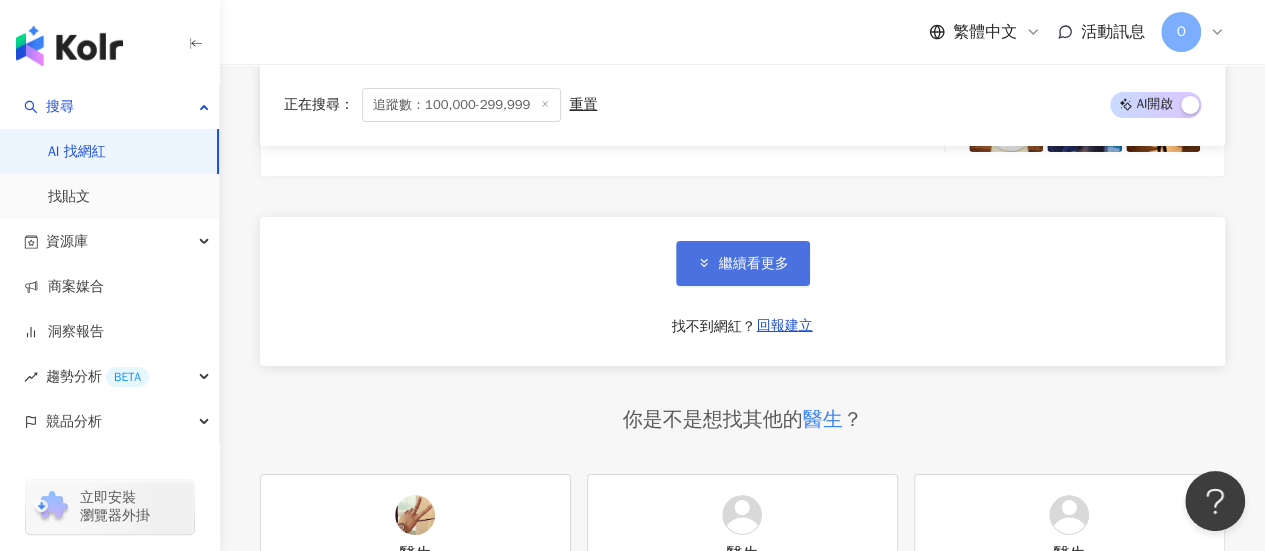 click 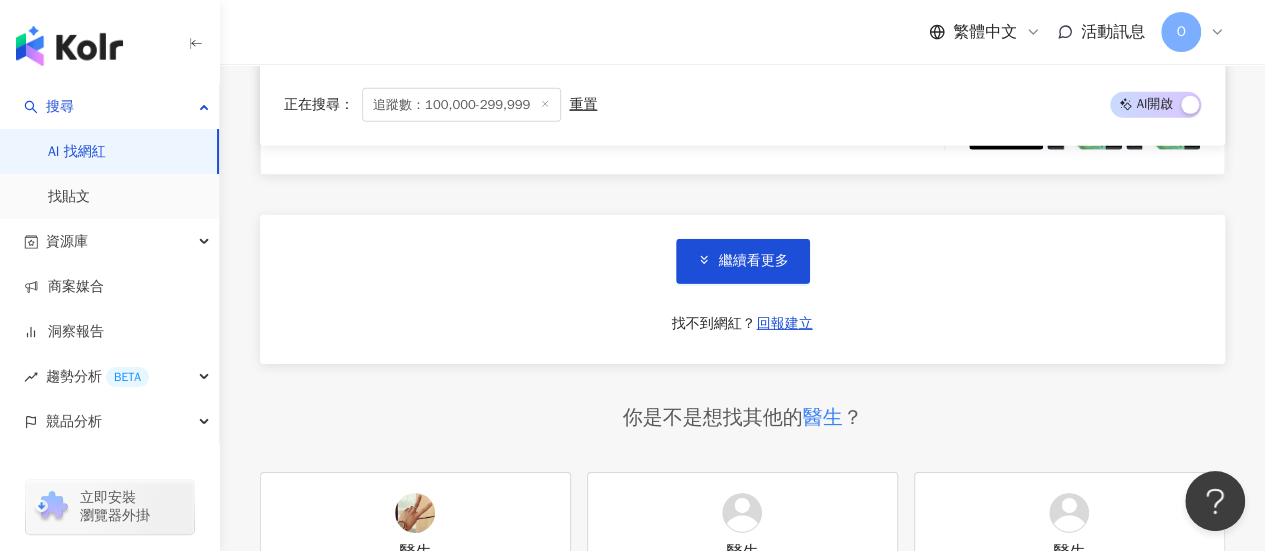 scroll, scrollTop: 10600, scrollLeft: 0, axis: vertical 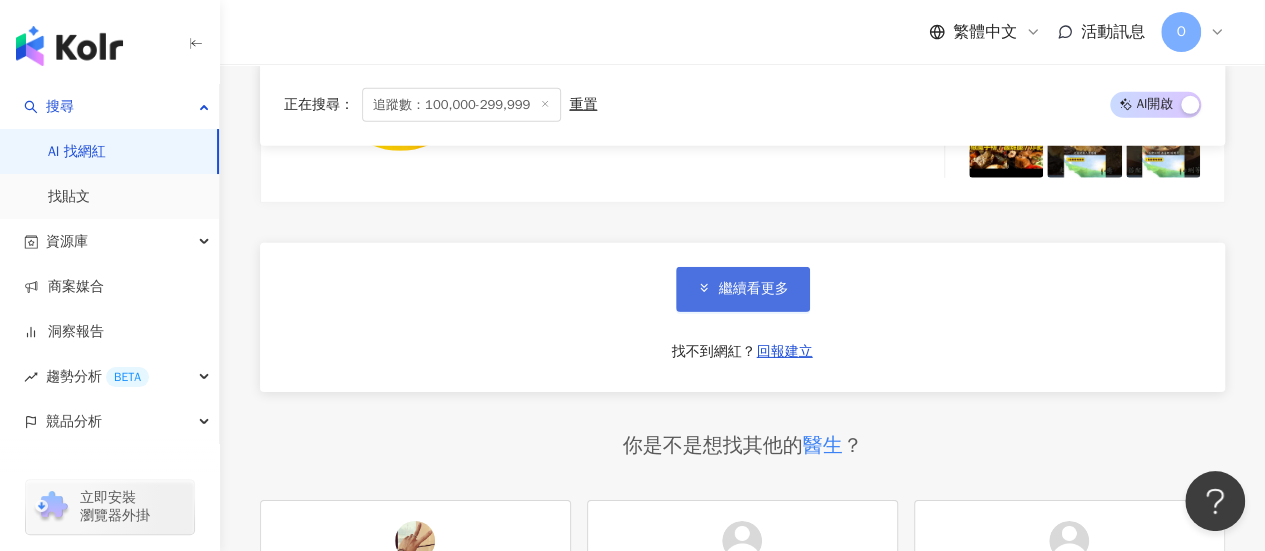 click on "繼續看更多" at bounding box center [743, 289] 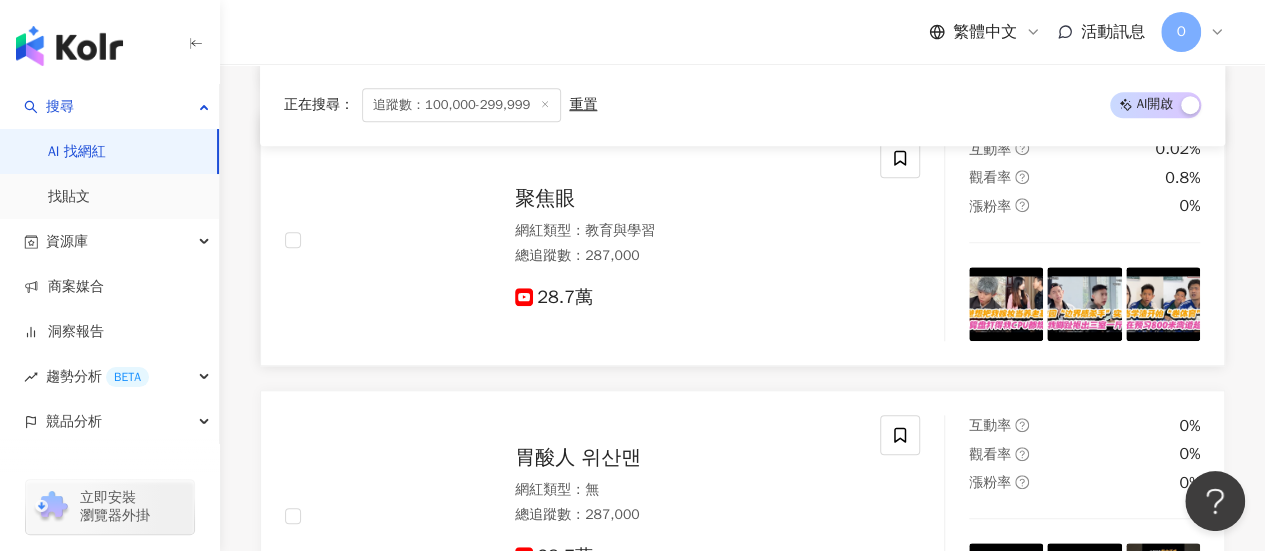 scroll, scrollTop: 12700, scrollLeft: 0, axis: vertical 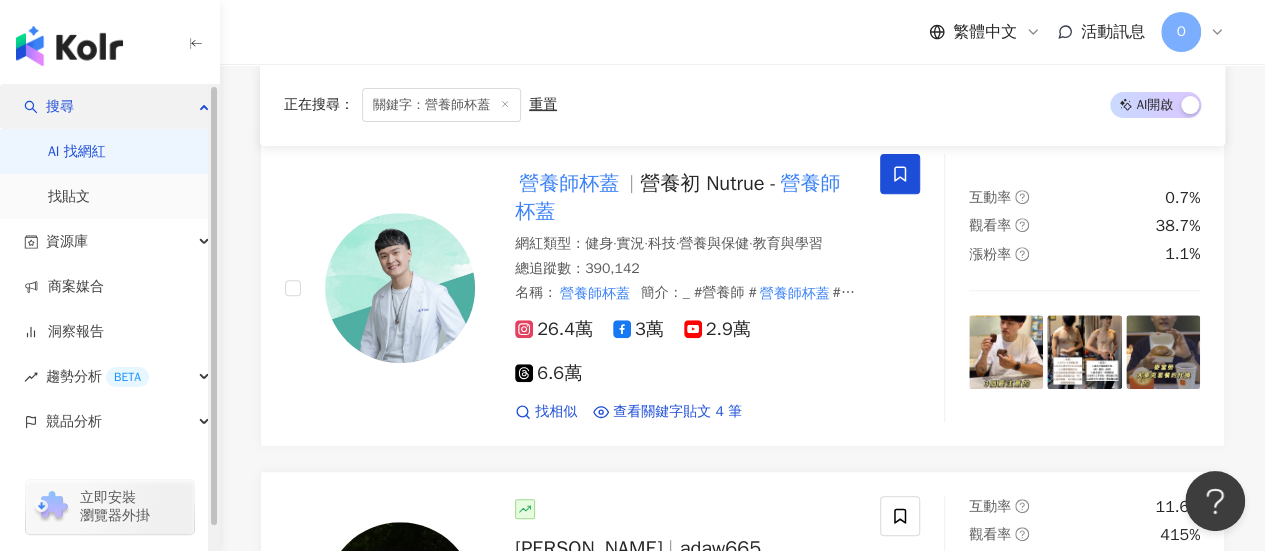 click on "搜尋" at bounding box center [109, 106] 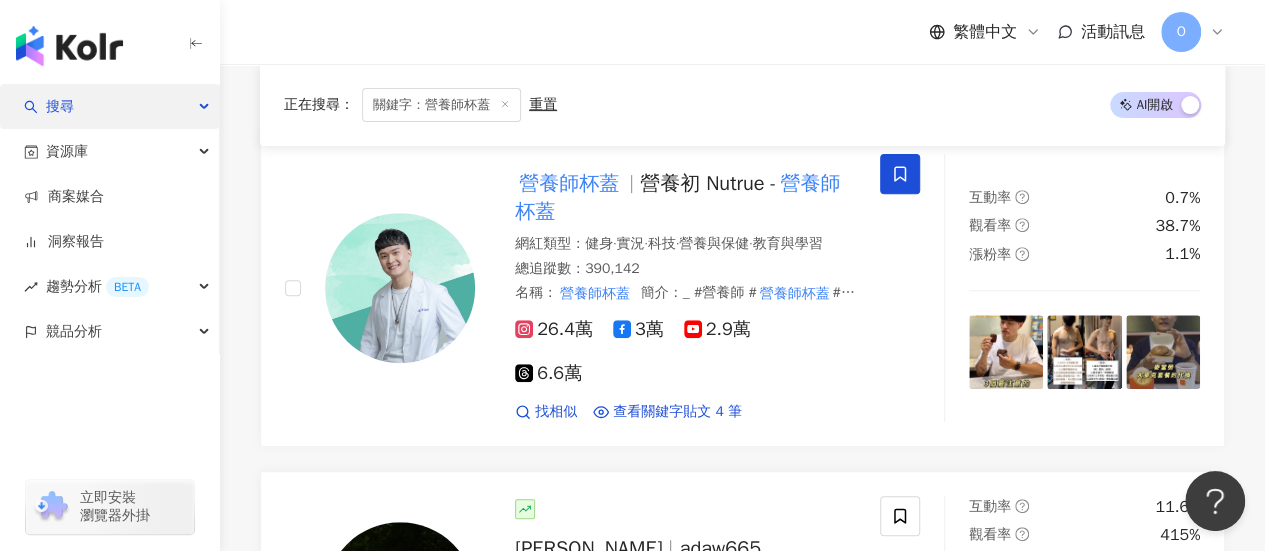 click on "搜尋" at bounding box center [109, 106] 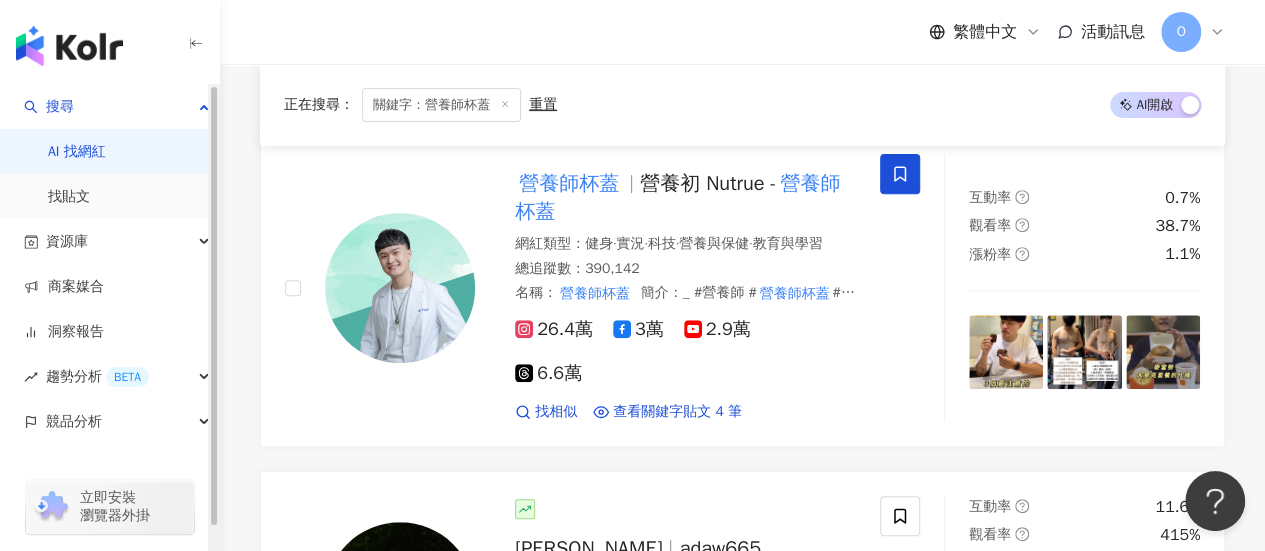 drag, startPoint x: 134, startPoint y: 144, endPoint x: 120, endPoint y: 129, distance: 20.518284 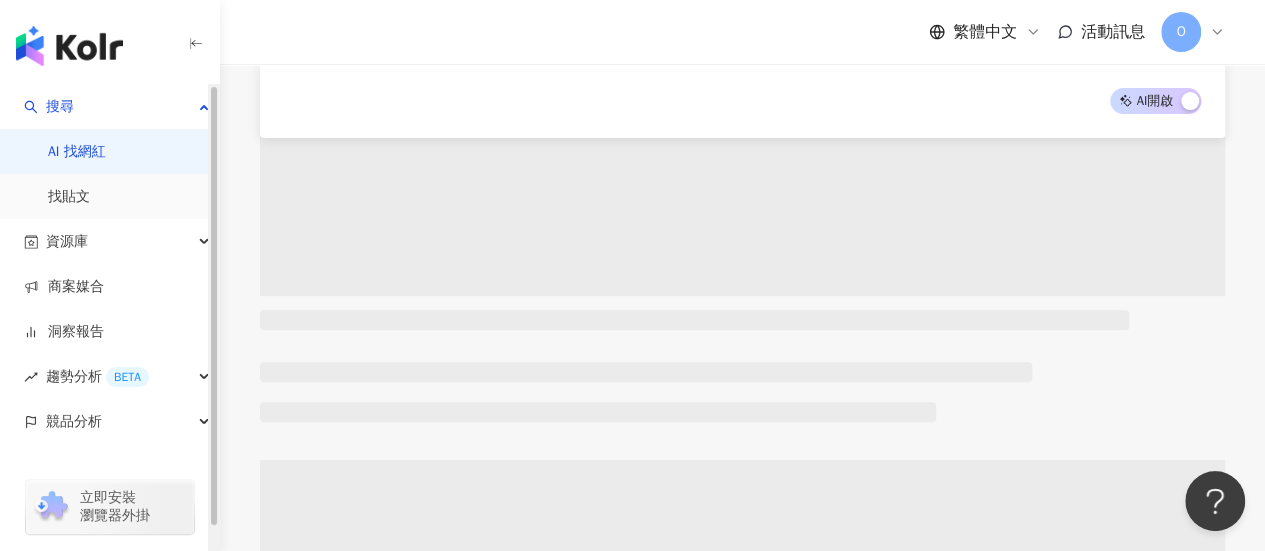 type 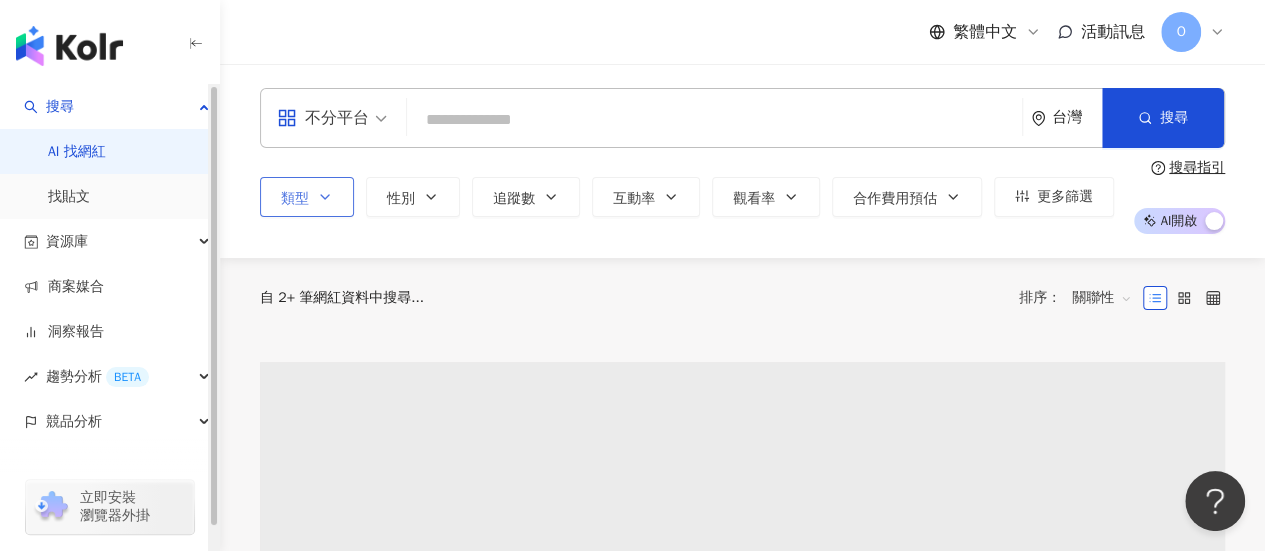 click on "類型 性別 追蹤數 互動率 觀看率 合作費用預估  更多篩選" at bounding box center (687, 197) 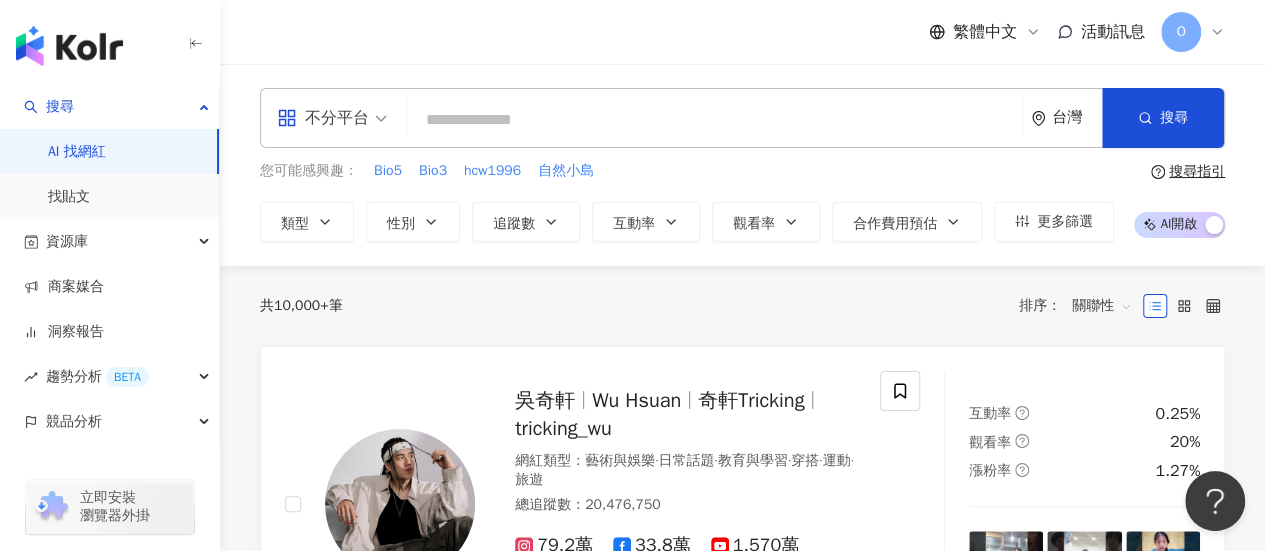 click on "您可能感興趣： Bio5  Bio3  hcw1996  自然小島  類型 性別 追蹤數 互動率 觀看率 合作費用預估  更多篩選" at bounding box center [687, 201] 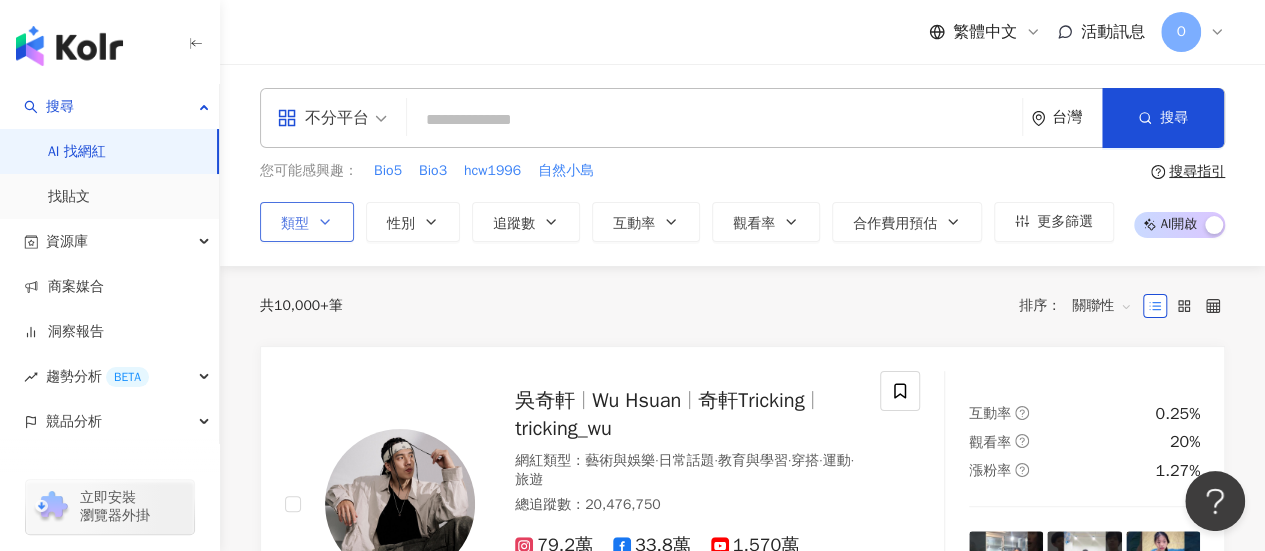 click 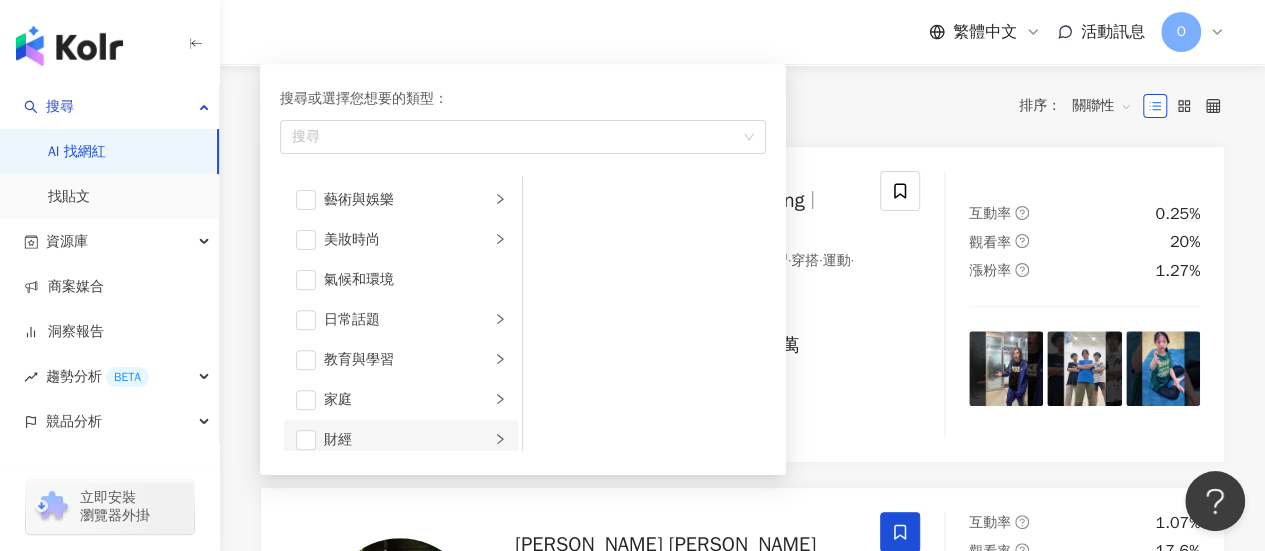 scroll, scrollTop: 300, scrollLeft: 0, axis: vertical 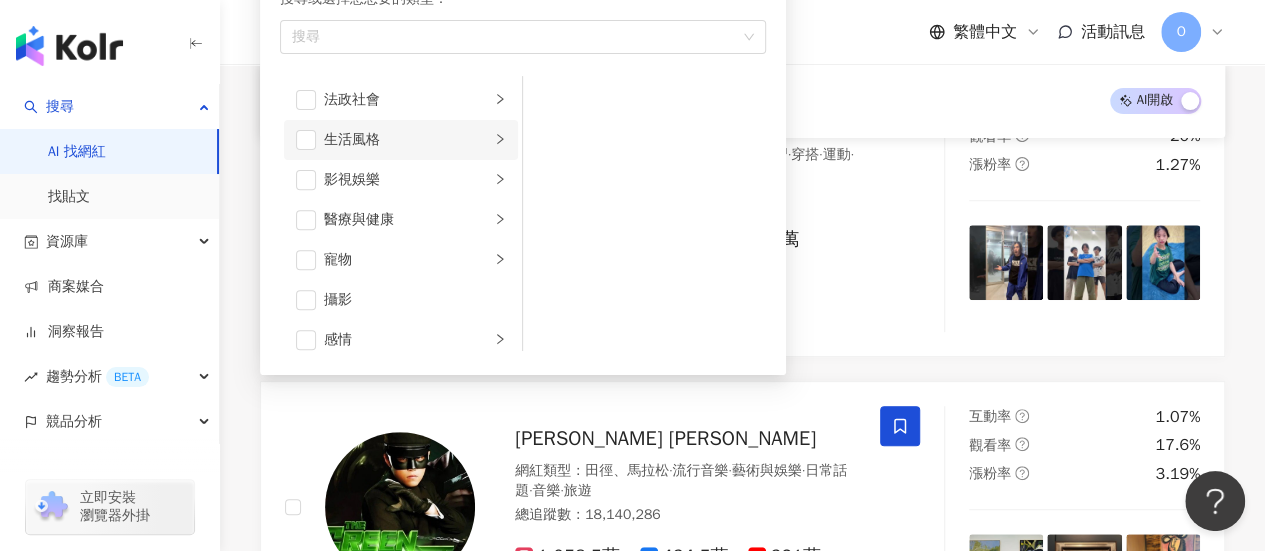 click on "生活風格" at bounding box center (407, 140) 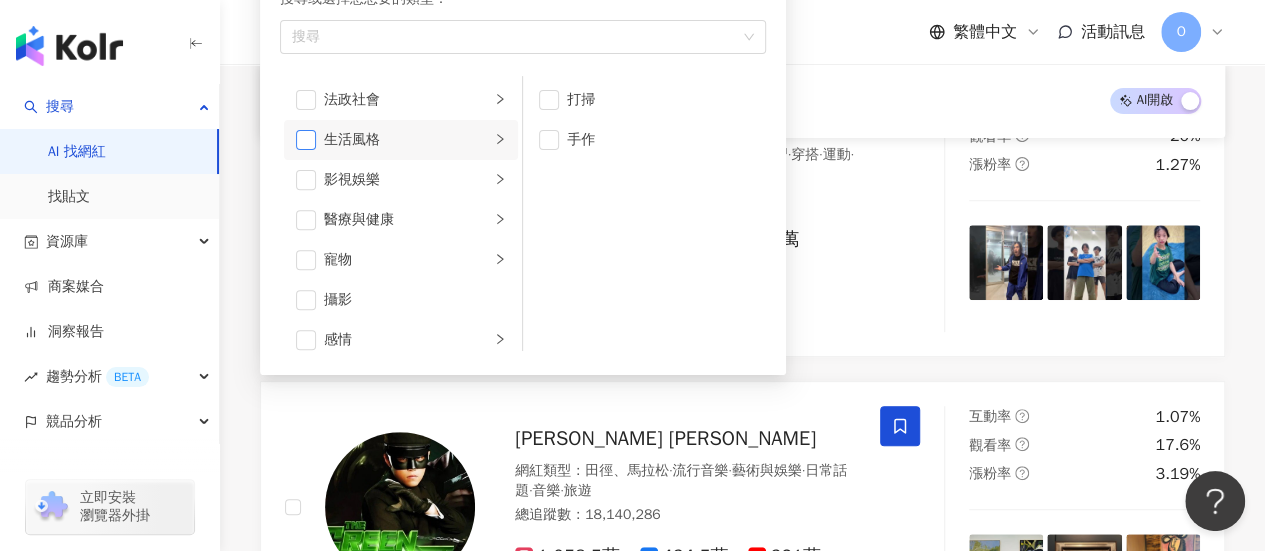 click at bounding box center (306, 140) 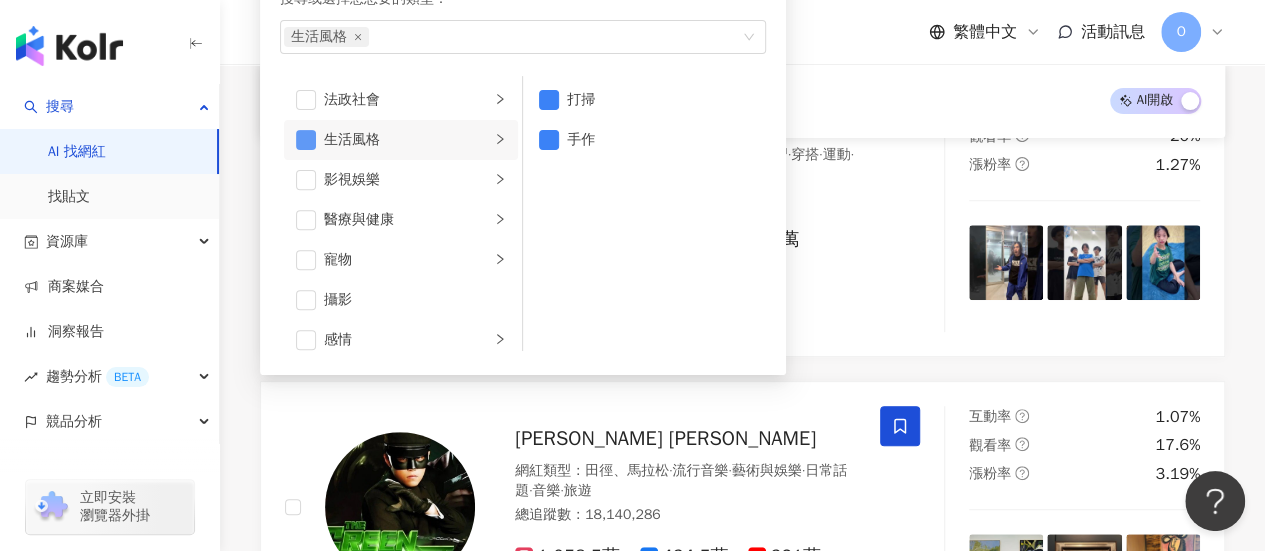 click at bounding box center [306, 140] 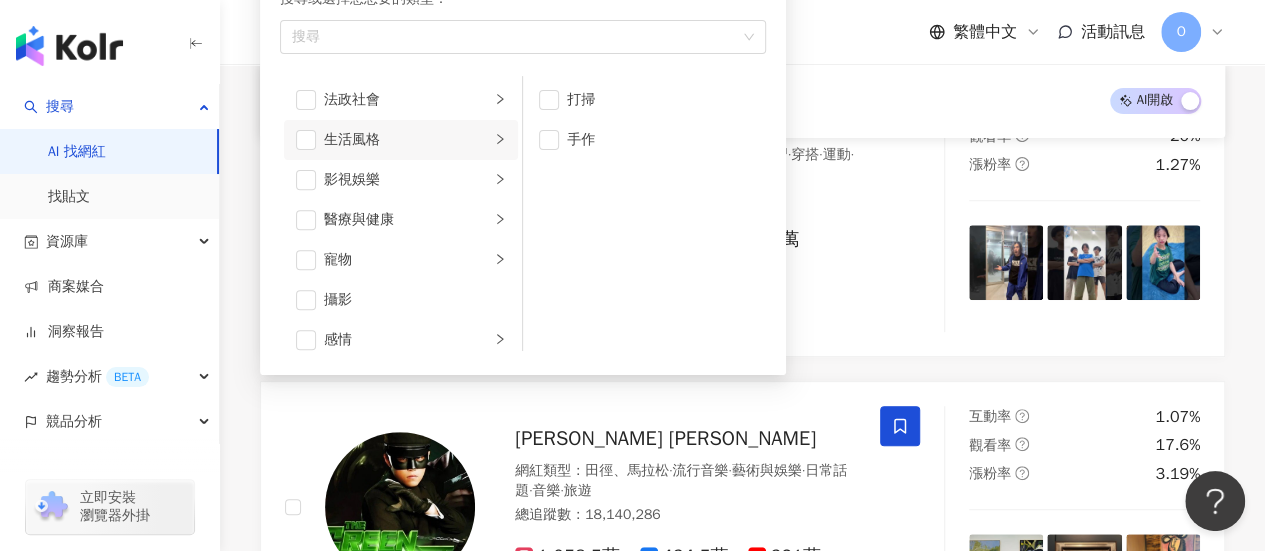 click on "生活風格" at bounding box center (401, 140) 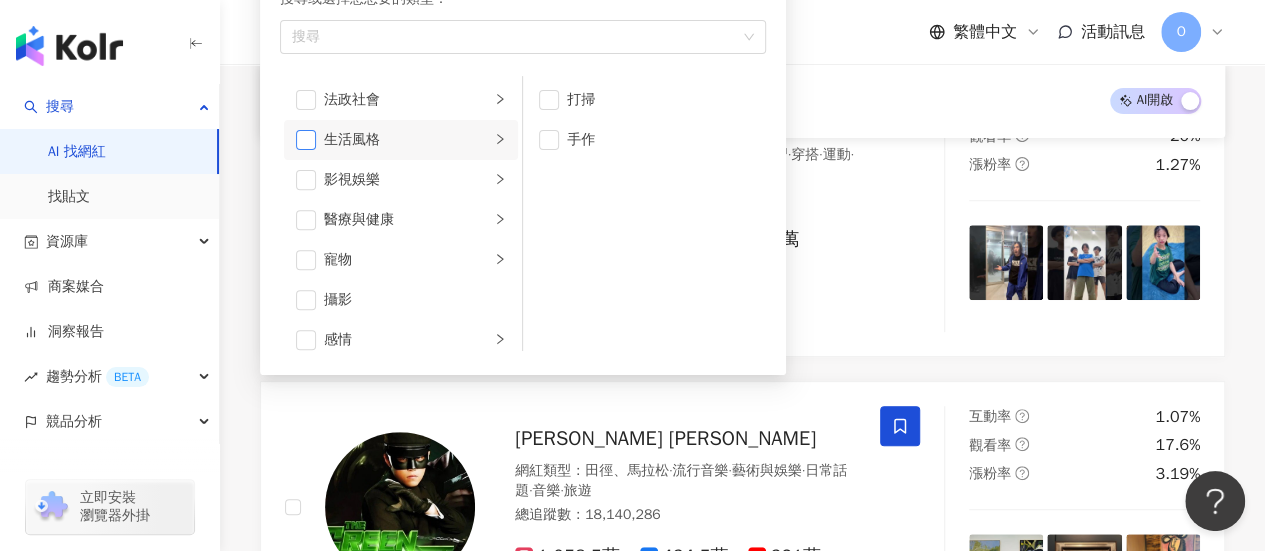 click at bounding box center [306, 140] 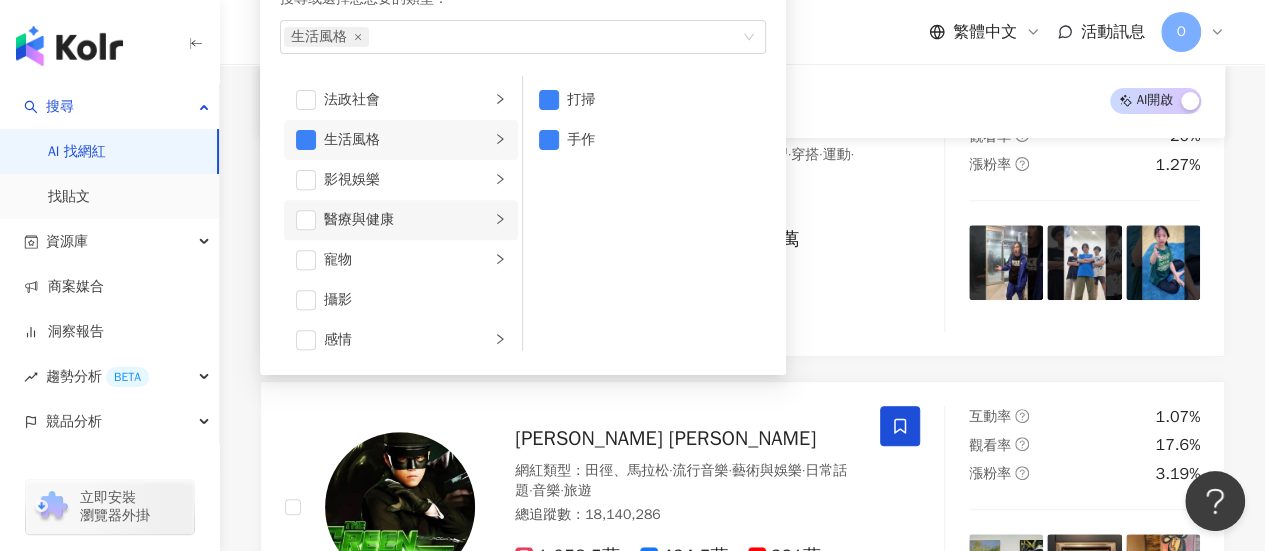 scroll, scrollTop: 500, scrollLeft: 0, axis: vertical 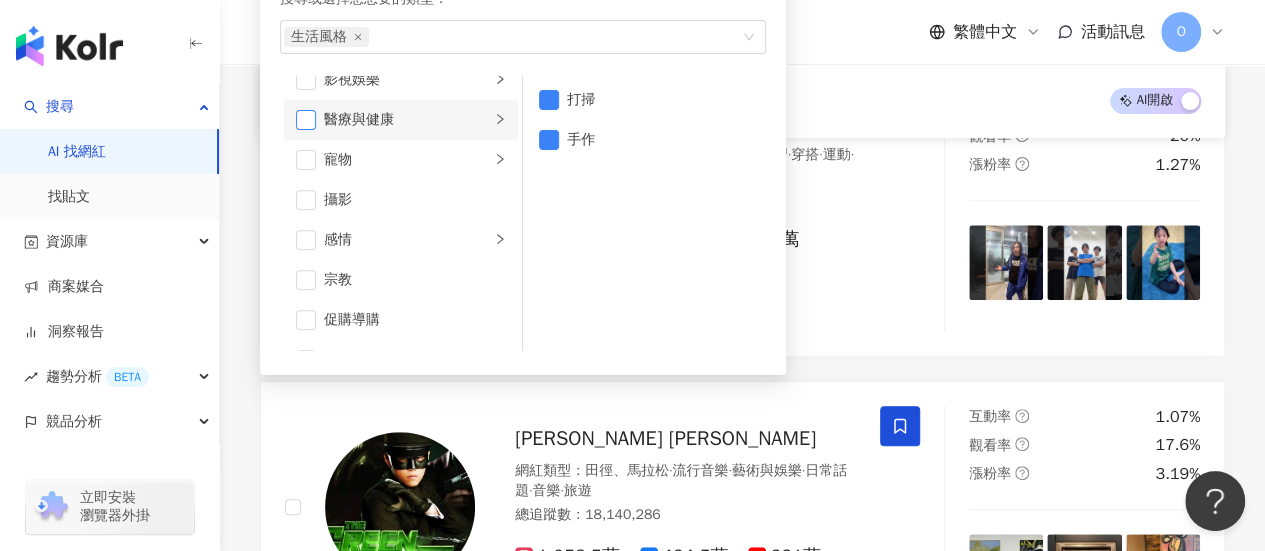 click at bounding box center [306, 120] 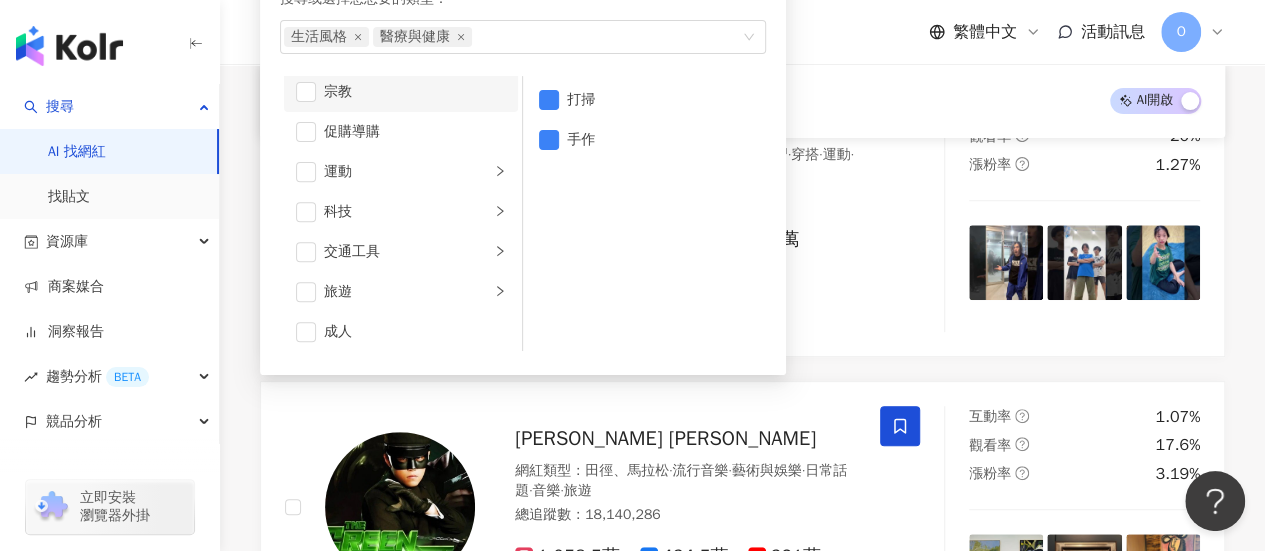 scroll, scrollTop: 692, scrollLeft: 0, axis: vertical 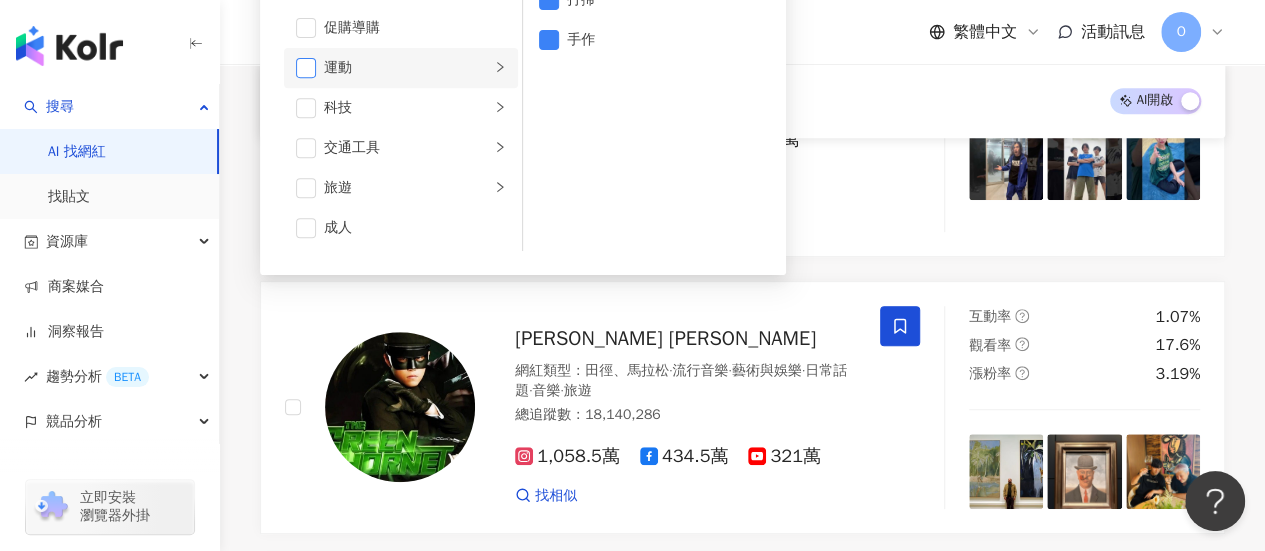 click at bounding box center (306, 68) 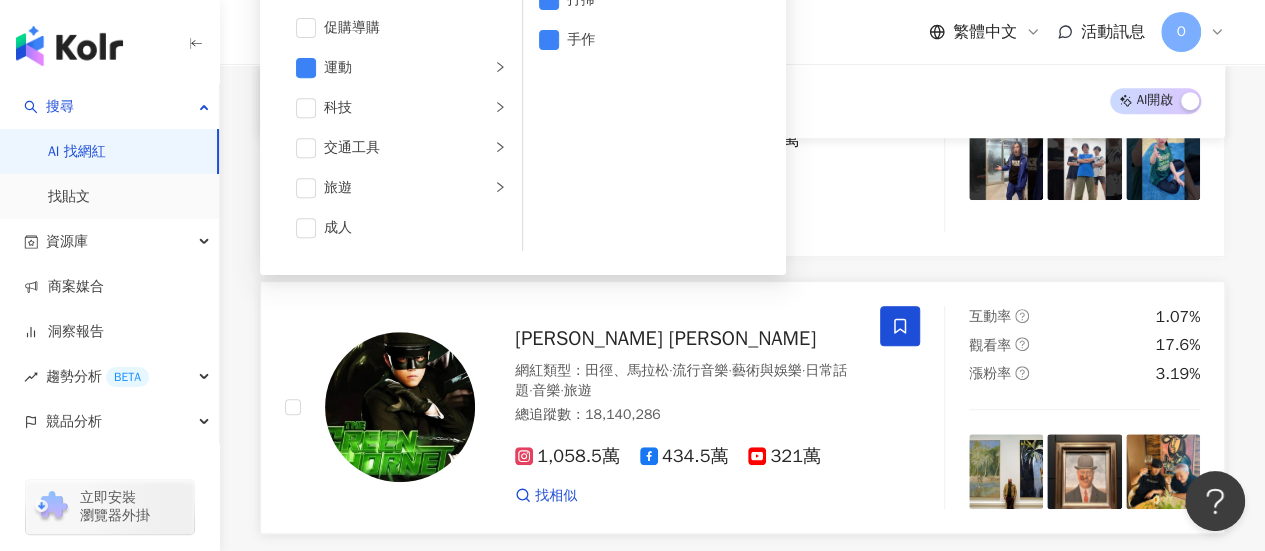 click at bounding box center [380, 407] 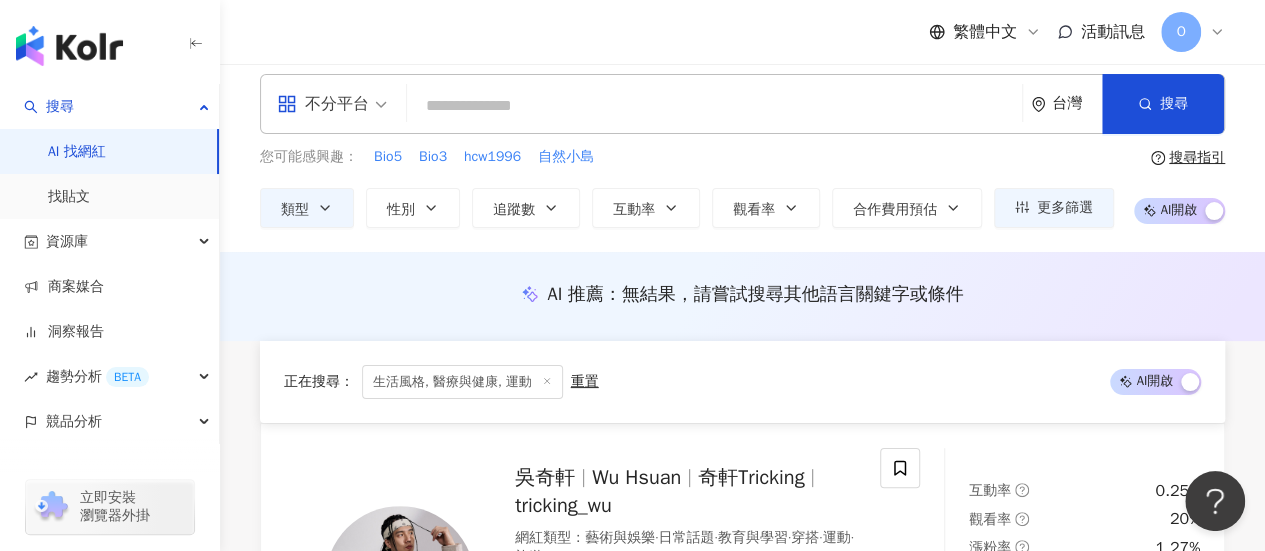 scroll, scrollTop: 0, scrollLeft: 0, axis: both 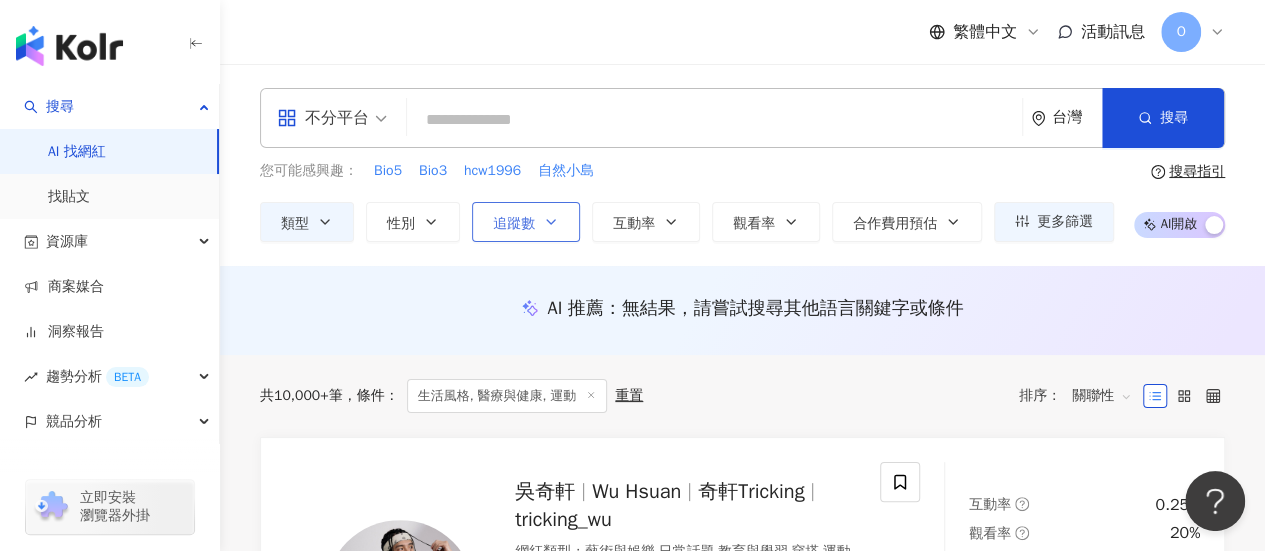 click on "追蹤數" at bounding box center [526, 222] 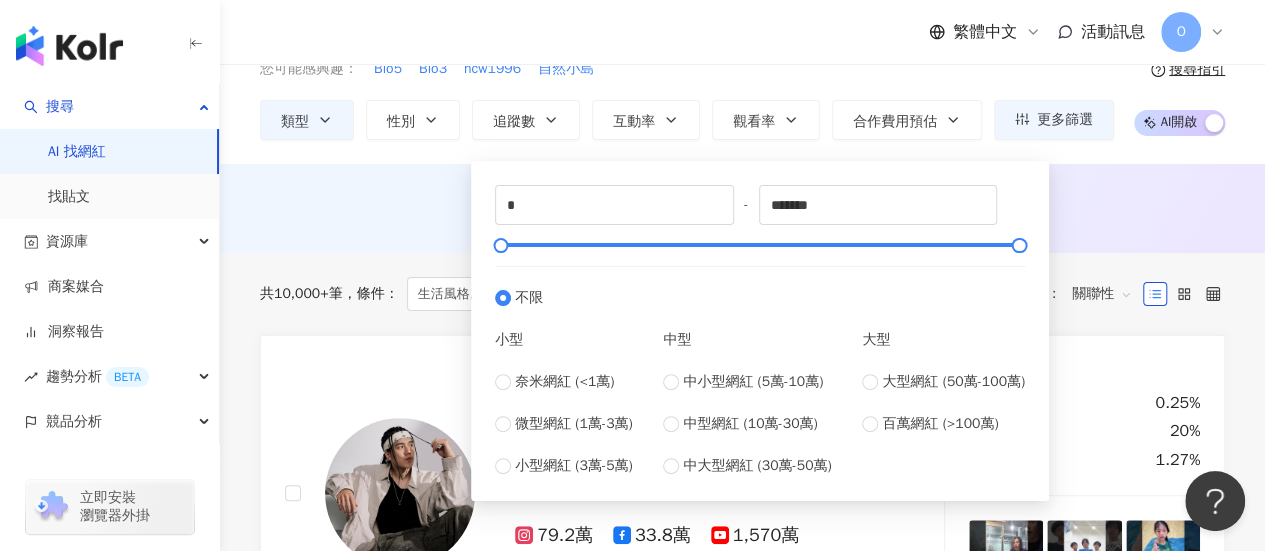 scroll, scrollTop: 200, scrollLeft: 0, axis: vertical 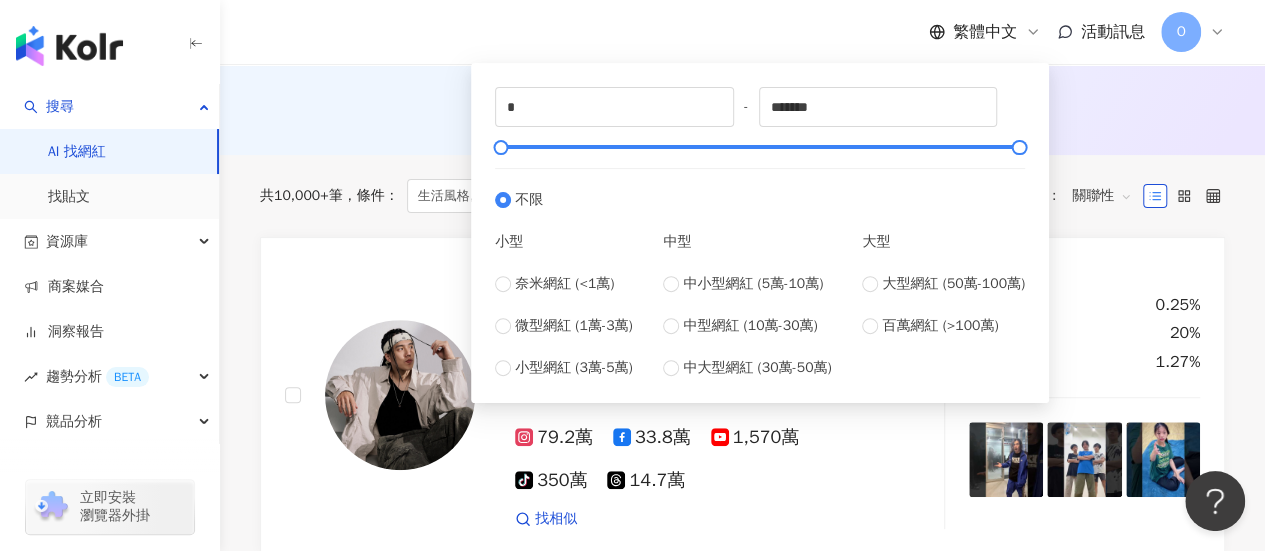 click on "中小型網紅 (5萬-10萬) 中型網紅 (10萬-30萬) 中大型網紅 (30萬-50萬)" at bounding box center (747, 326) 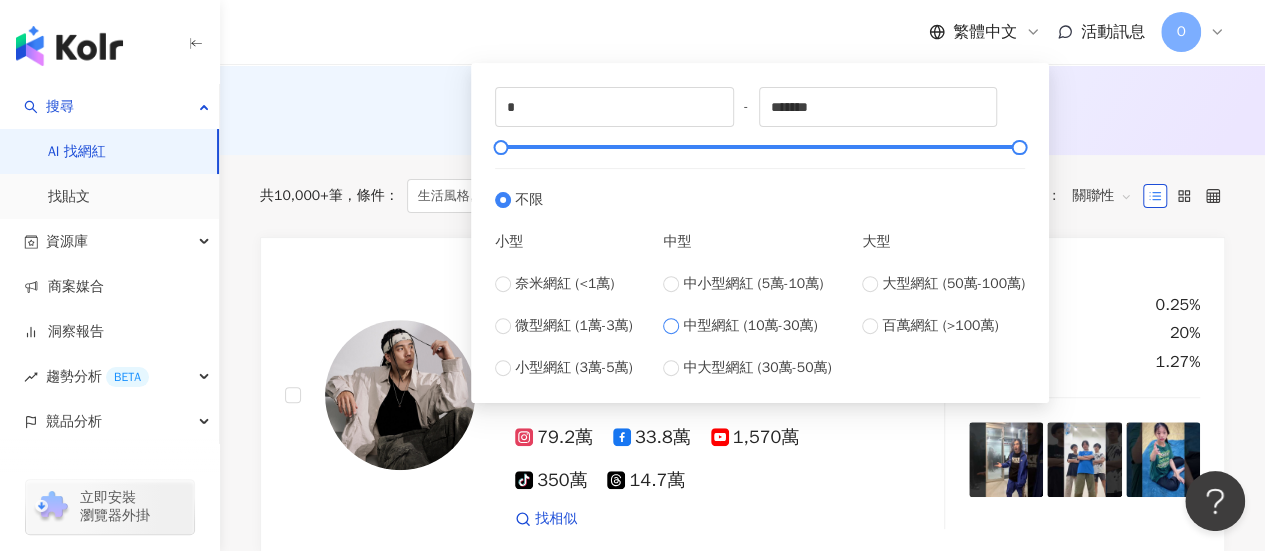 click on "中型網紅 (10萬-30萬)" at bounding box center [750, 326] 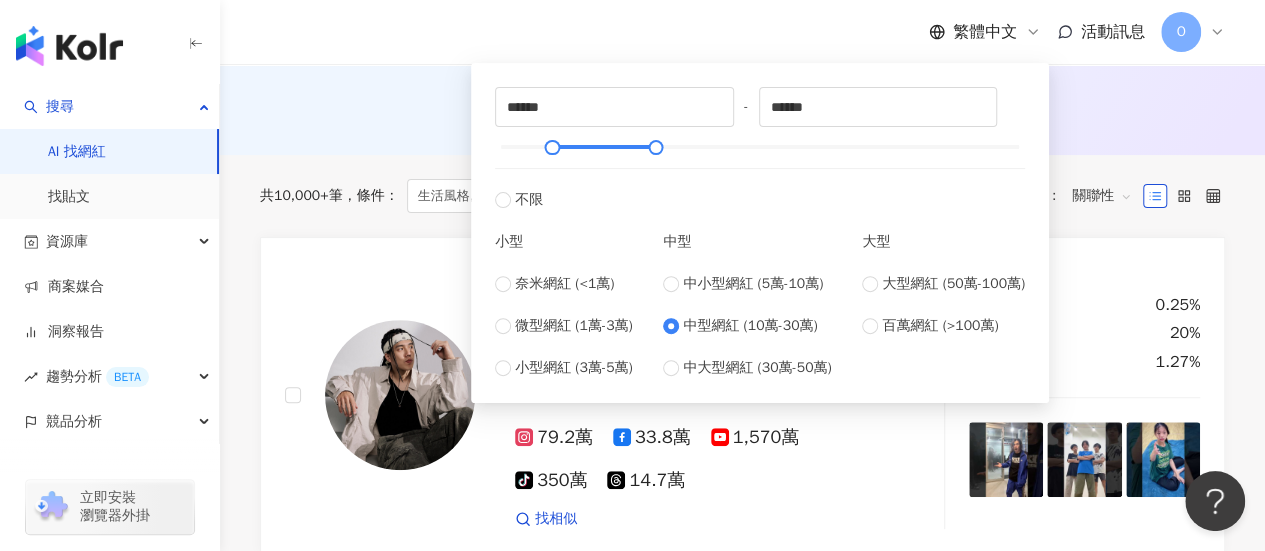 click on "AI 推薦 ： 無結果，請嘗試搜尋其他語言關鍵字或條件" at bounding box center (742, 108) 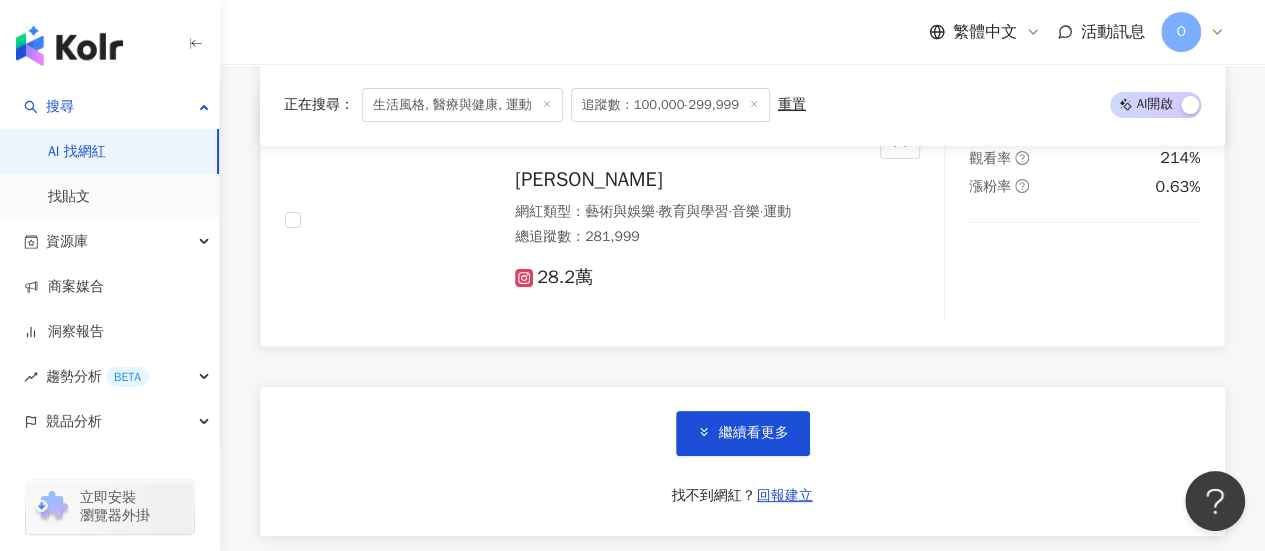 scroll, scrollTop: 3800, scrollLeft: 0, axis: vertical 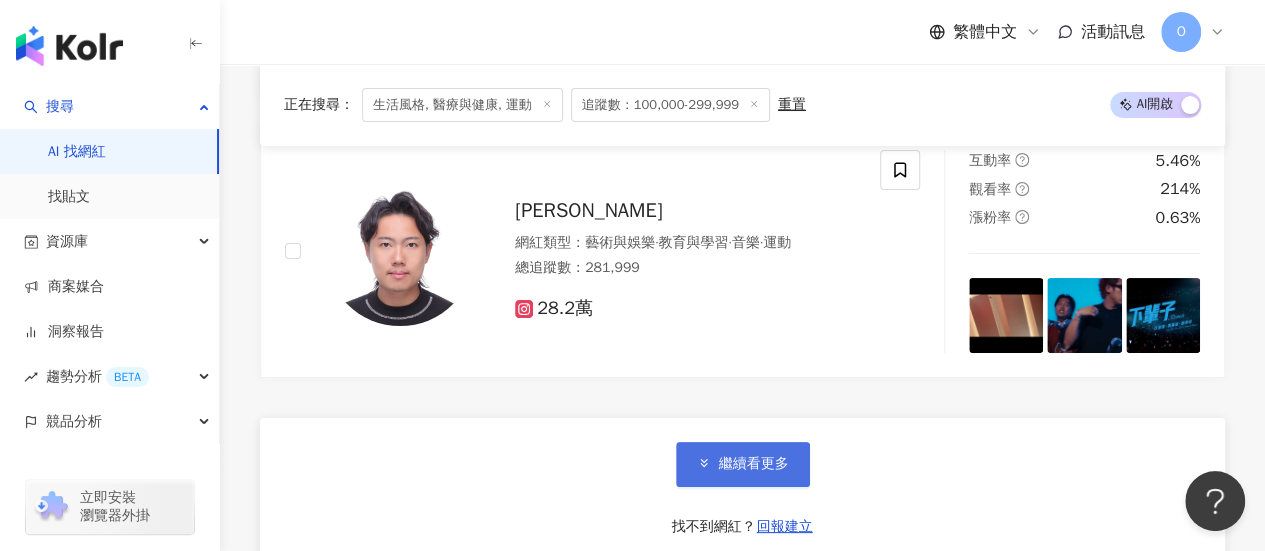 click on "繼續看更多" at bounding box center [754, 464] 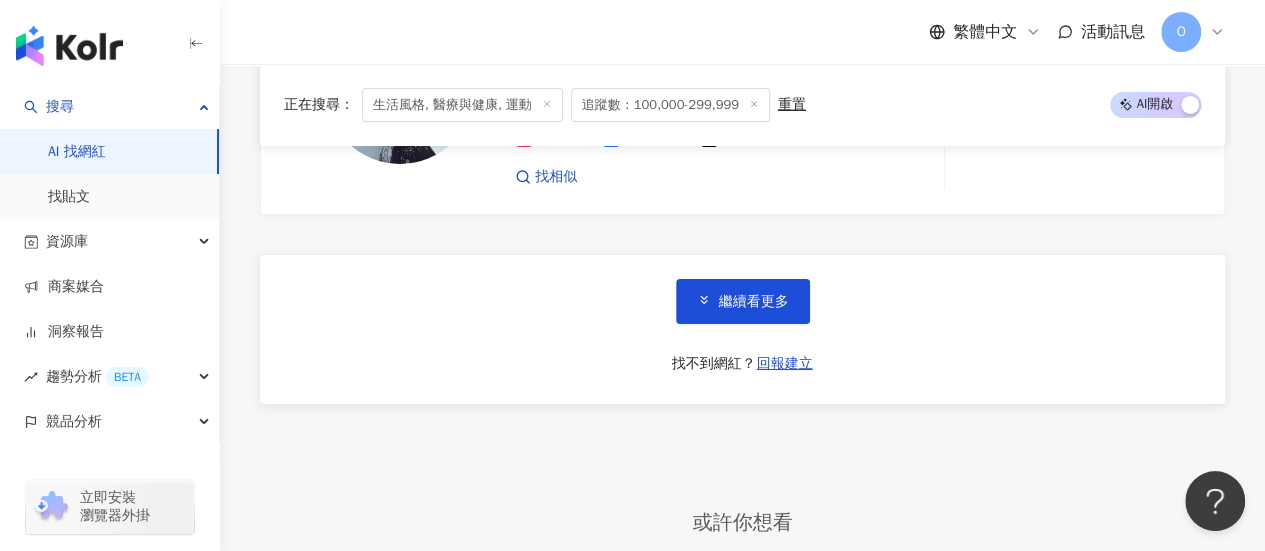 scroll, scrollTop: 7400, scrollLeft: 0, axis: vertical 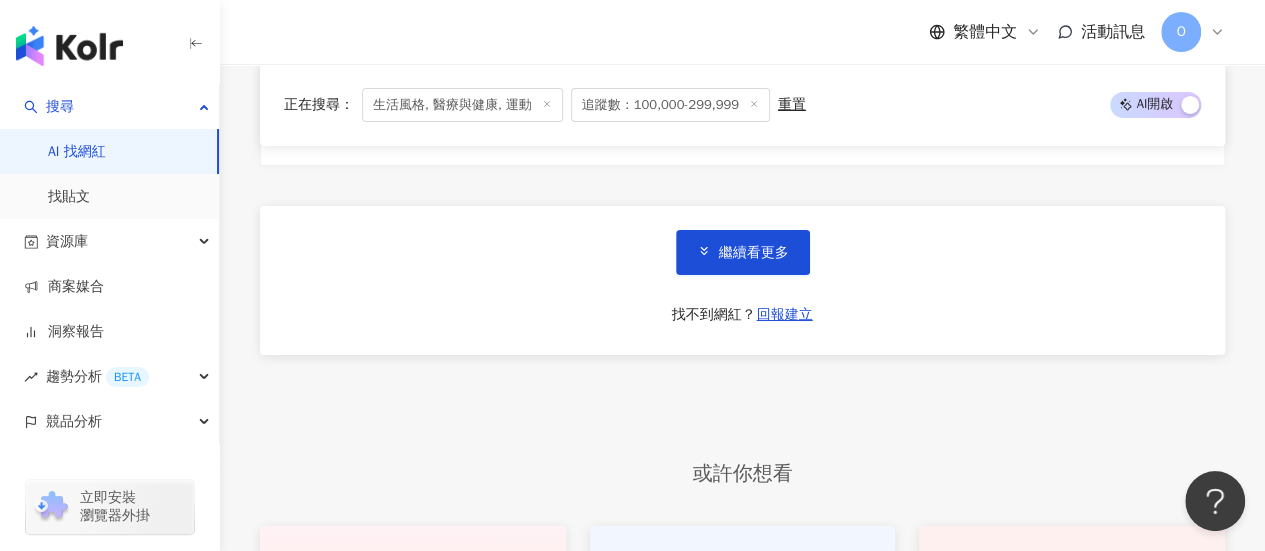 click on "繼續看更多" at bounding box center (743, 252) 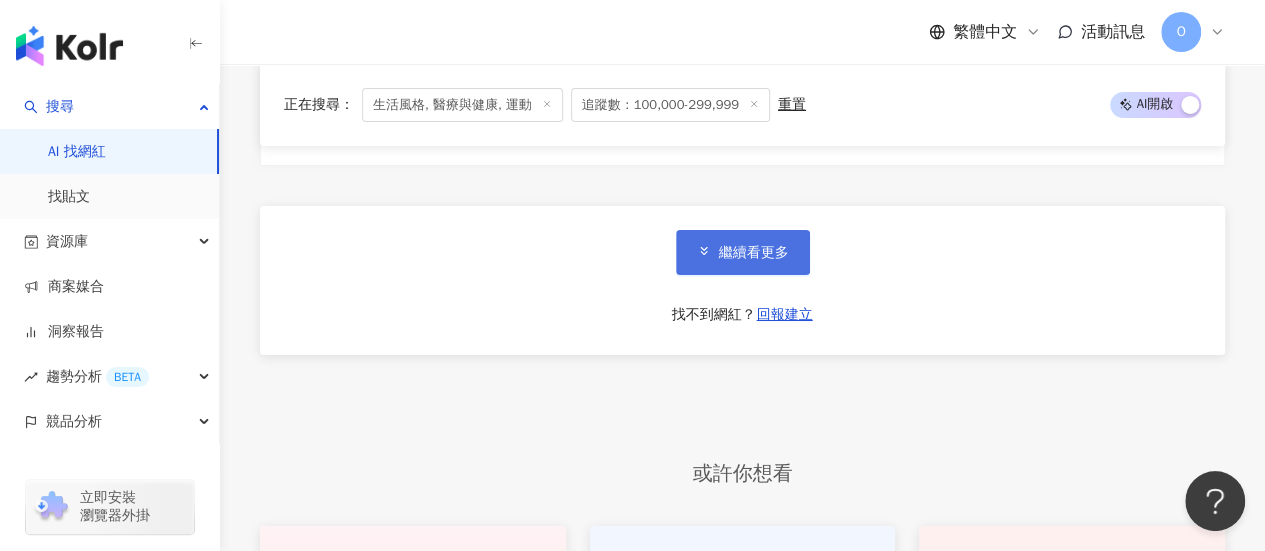 click on "繼續看更多" at bounding box center [754, 253] 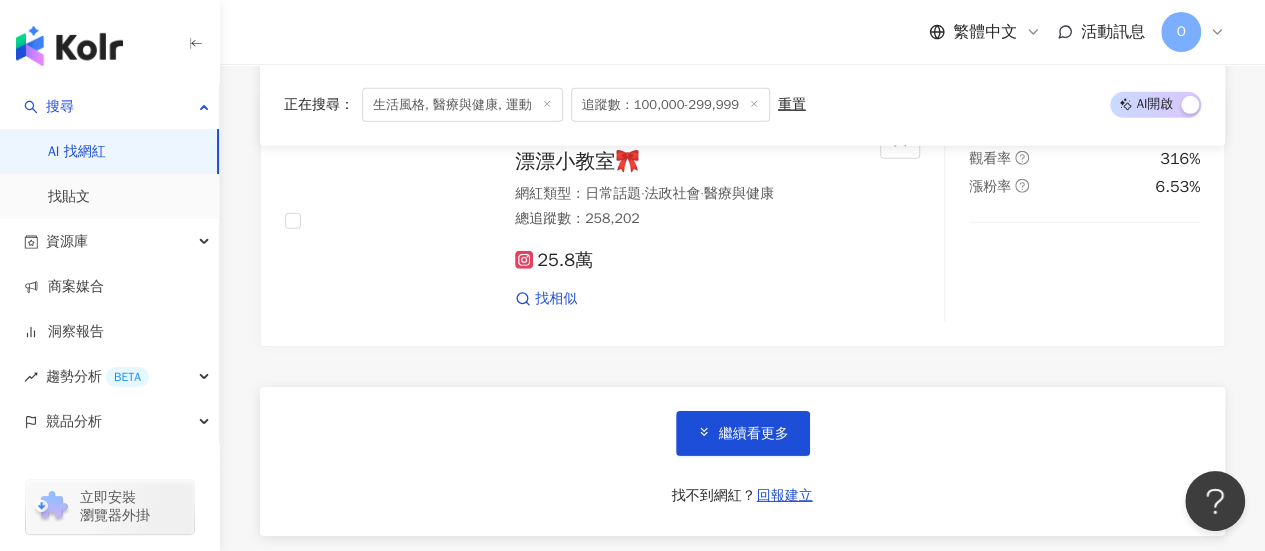 scroll, scrollTop: 10563, scrollLeft: 0, axis: vertical 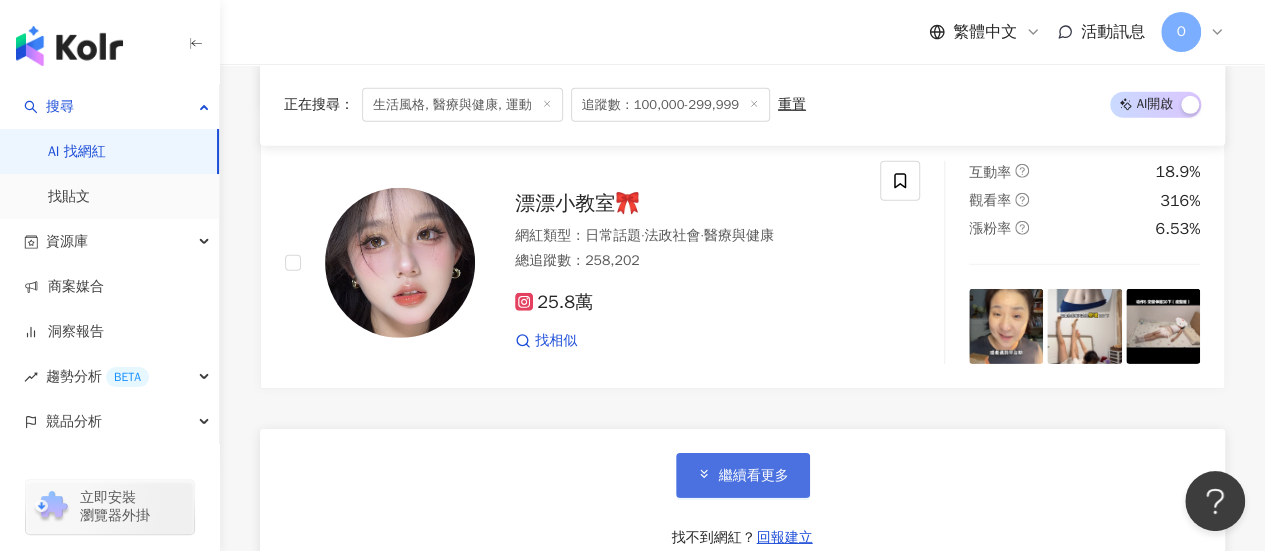 click on "繼續看更多" at bounding box center [754, 476] 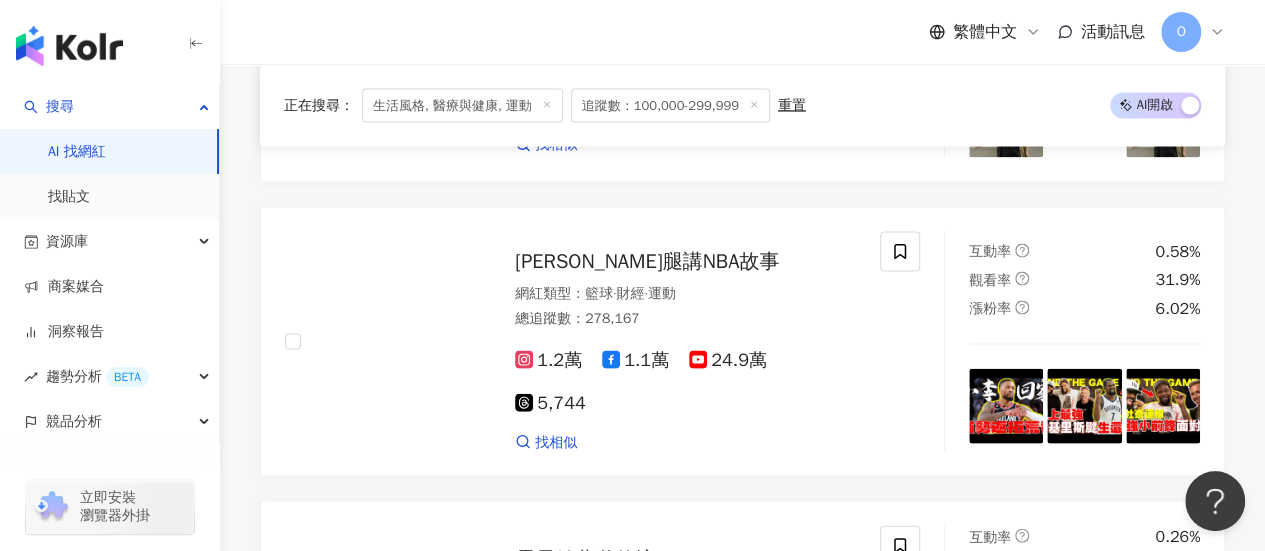 scroll, scrollTop: 13863, scrollLeft: 0, axis: vertical 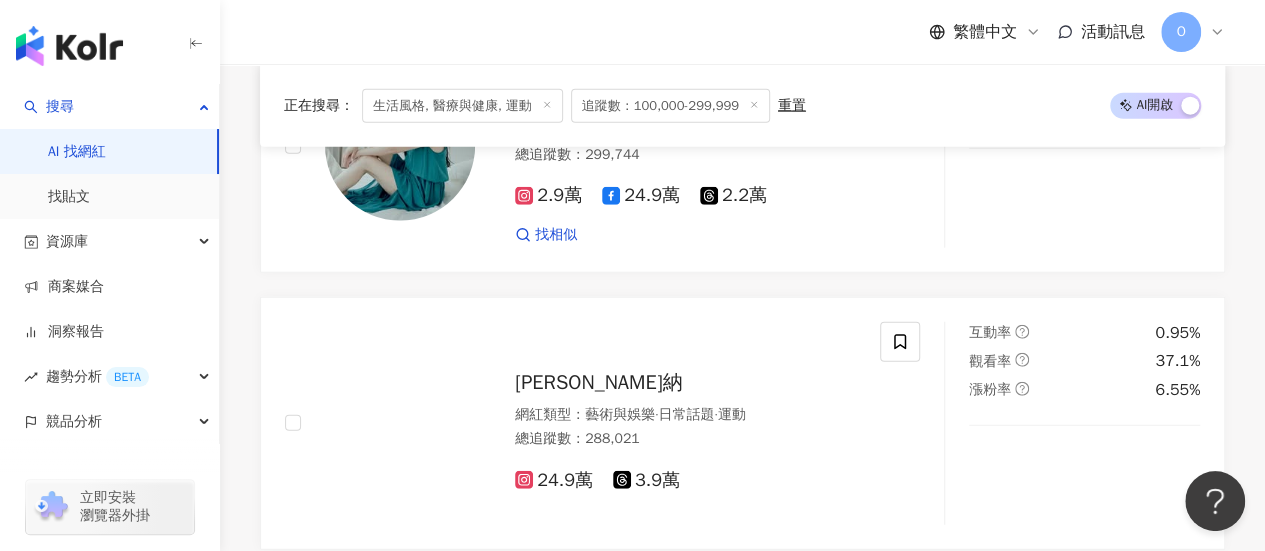 click on "生活風格, 醫療與健康, 運動" at bounding box center (462, 105) 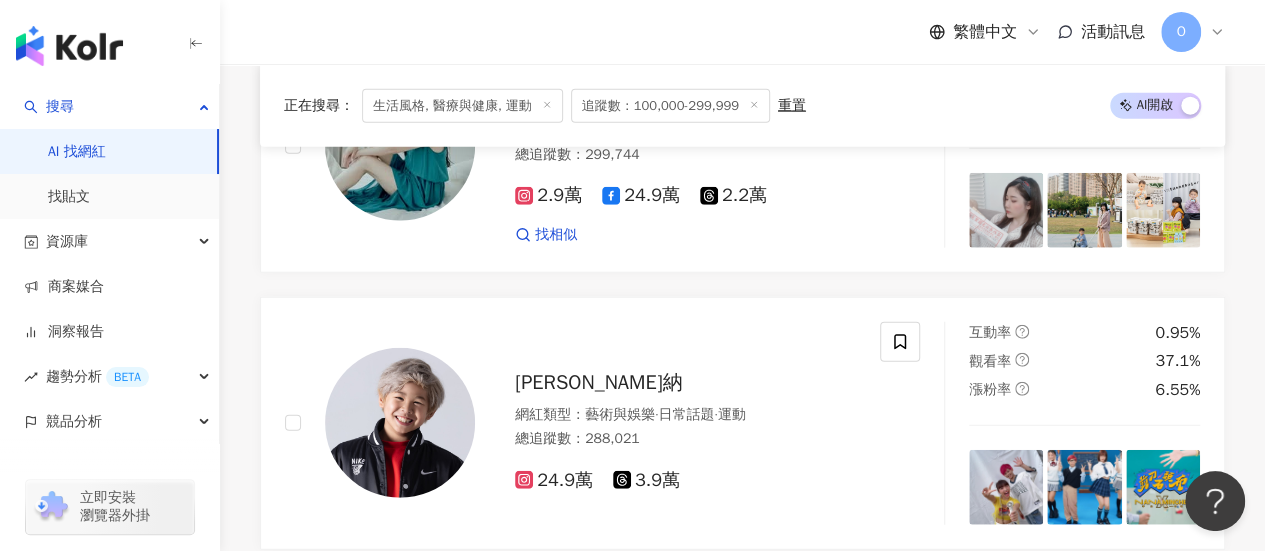 click on "生活風格, 醫療與健康, 運動" at bounding box center (462, 105) 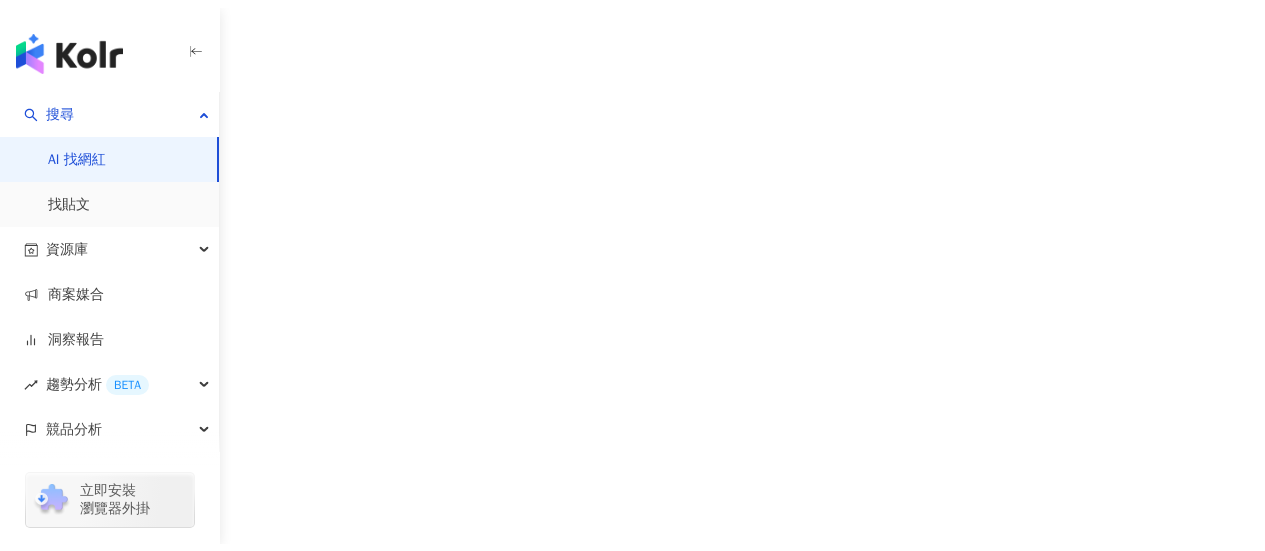 scroll, scrollTop: 0, scrollLeft: 0, axis: both 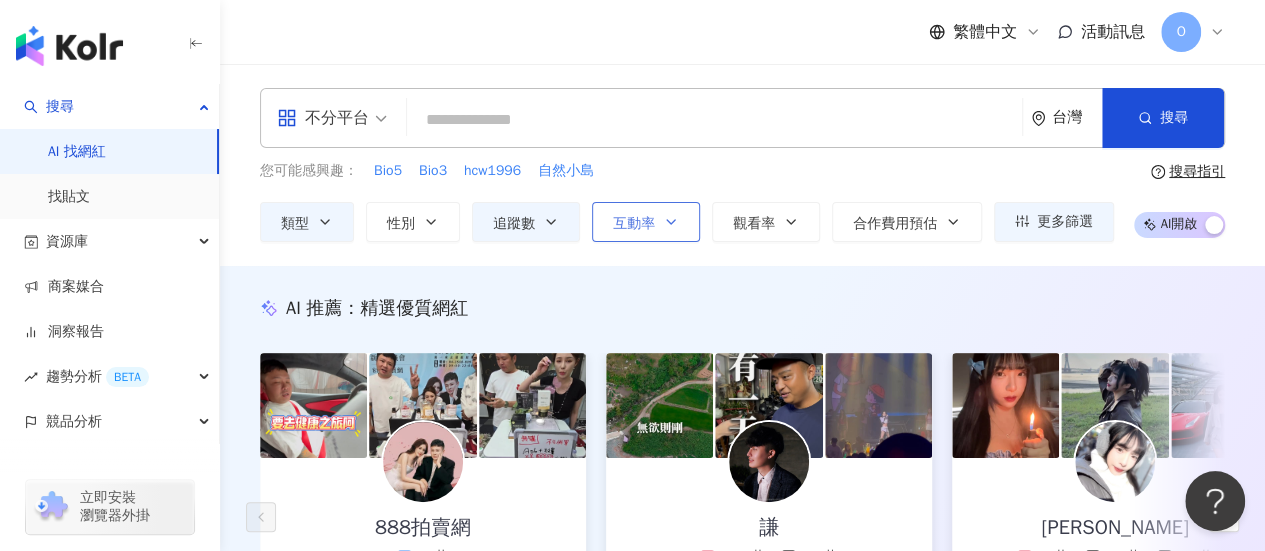 click on "互動率" at bounding box center [646, 222] 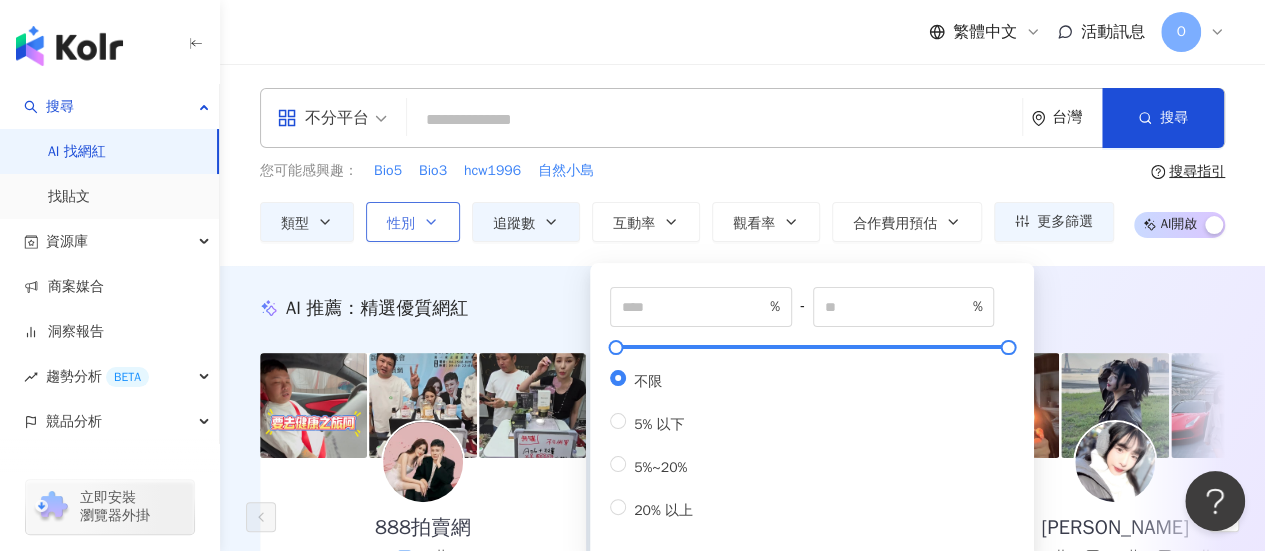 click on "性別" at bounding box center [401, 224] 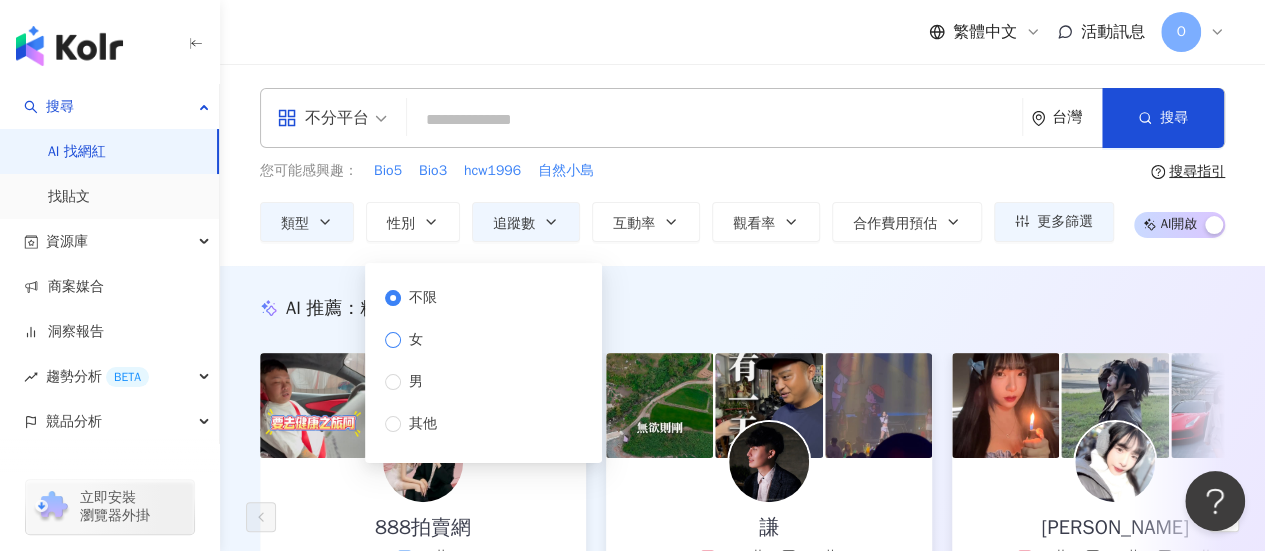 click on "女" at bounding box center (416, 340) 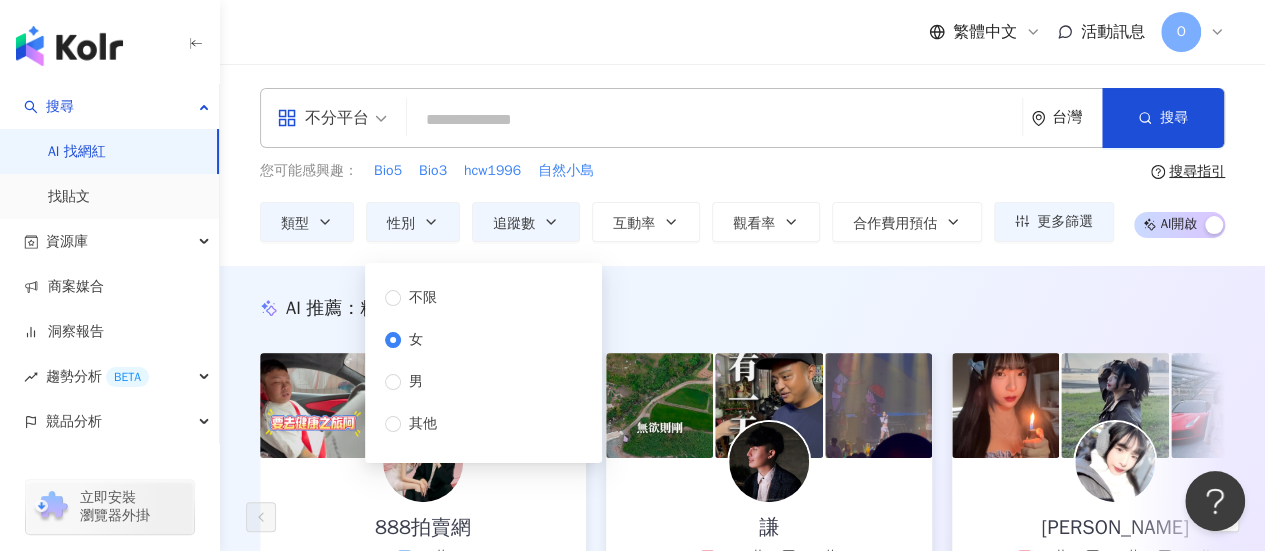 click on "不分平台 台灣 搜尋 您可能感興趣： Bio5  Bio3  hcw1996  自然小島  類型 性別 追蹤數 互動率 觀看率 合作費用預估  更多篩選 %  -  % 不限 5% 以下 5%~20% 20% 以上 不限 女 男 其他 搜尋指引 AI  開啟 AI  關閉" at bounding box center [742, 165] 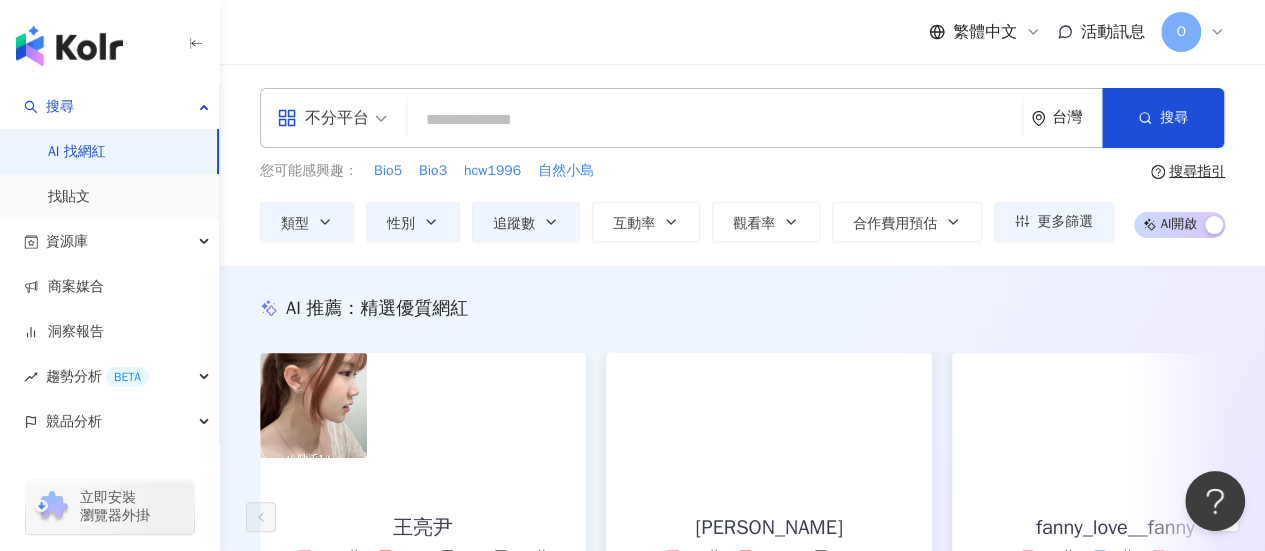 scroll, scrollTop: 100, scrollLeft: 0, axis: vertical 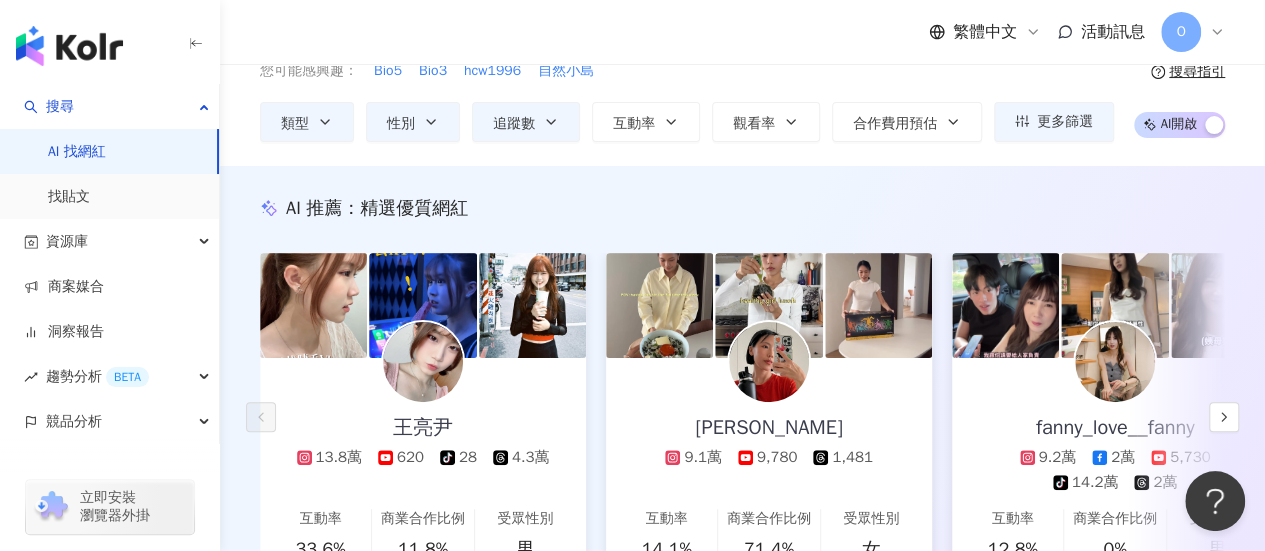 click at bounding box center (423, 362) 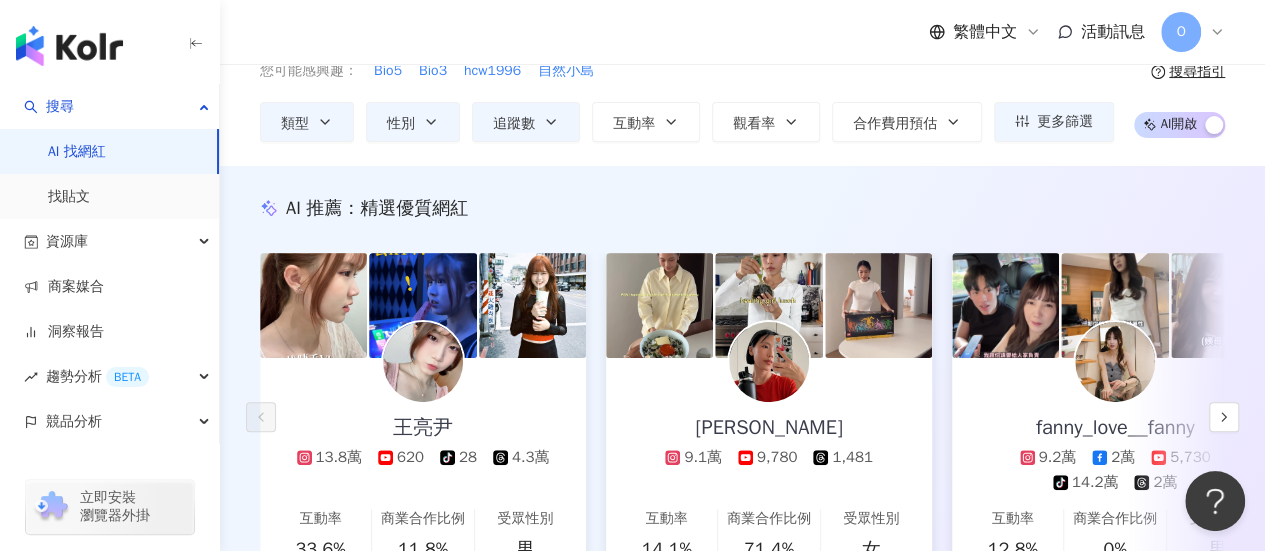 click at bounding box center [423, 362] 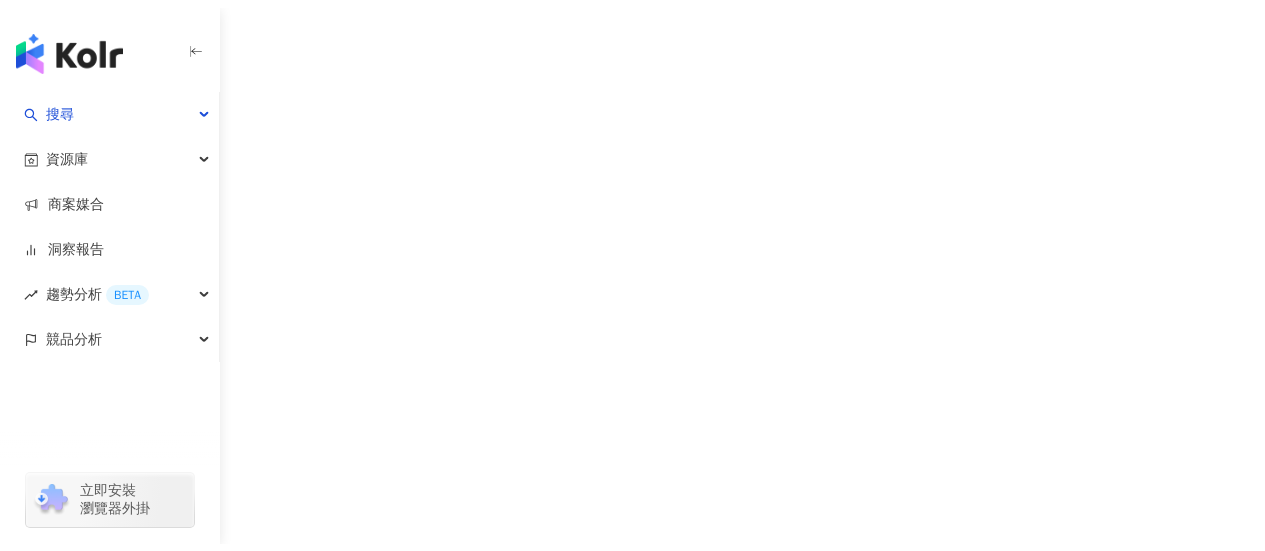 scroll, scrollTop: 0, scrollLeft: 0, axis: both 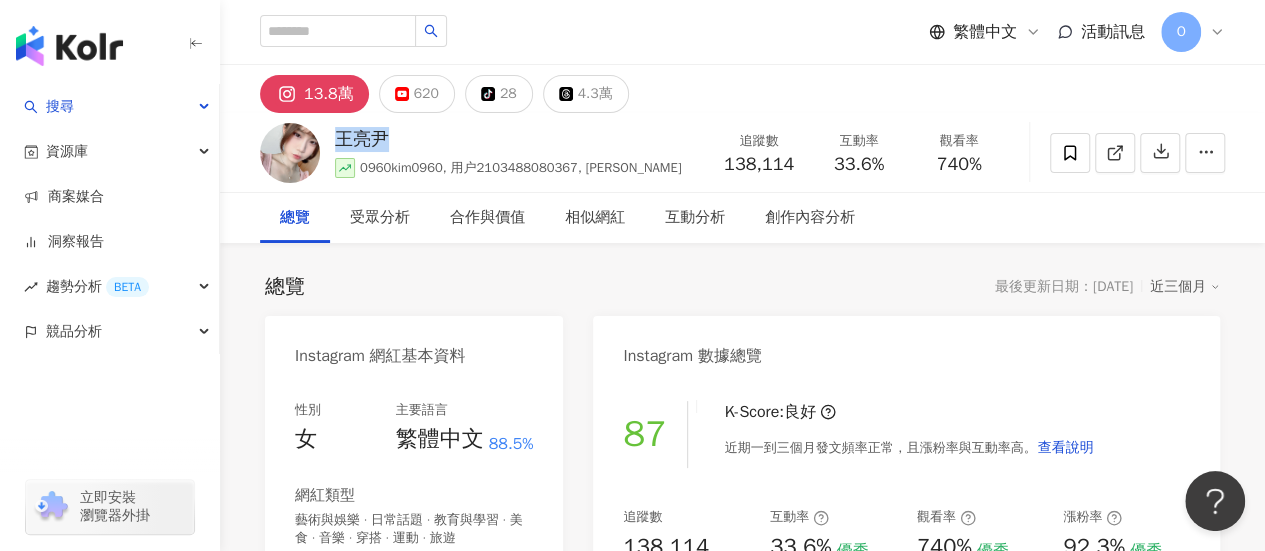 drag, startPoint x: 398, startPoint y: 133, endPoint x: 330, endPoint y: 136, distance: 68.06615 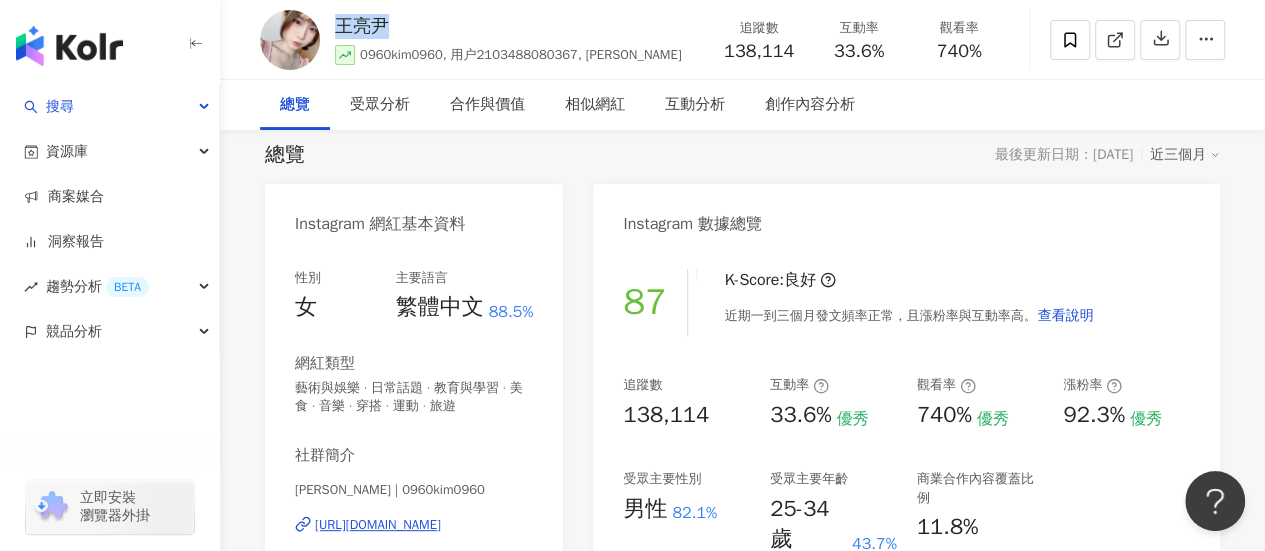 scroll, scrollTop: 200, scrollLeft: 0, axis: vertical 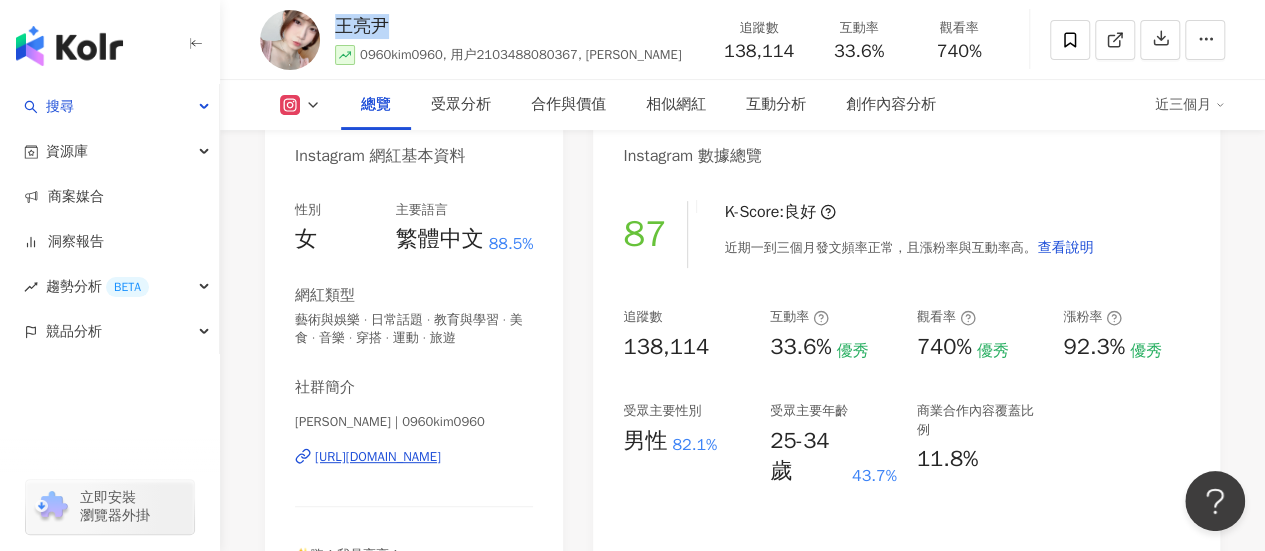 click on "[URL][DOMAIN_NAME]" at bounding box center (378, 457) 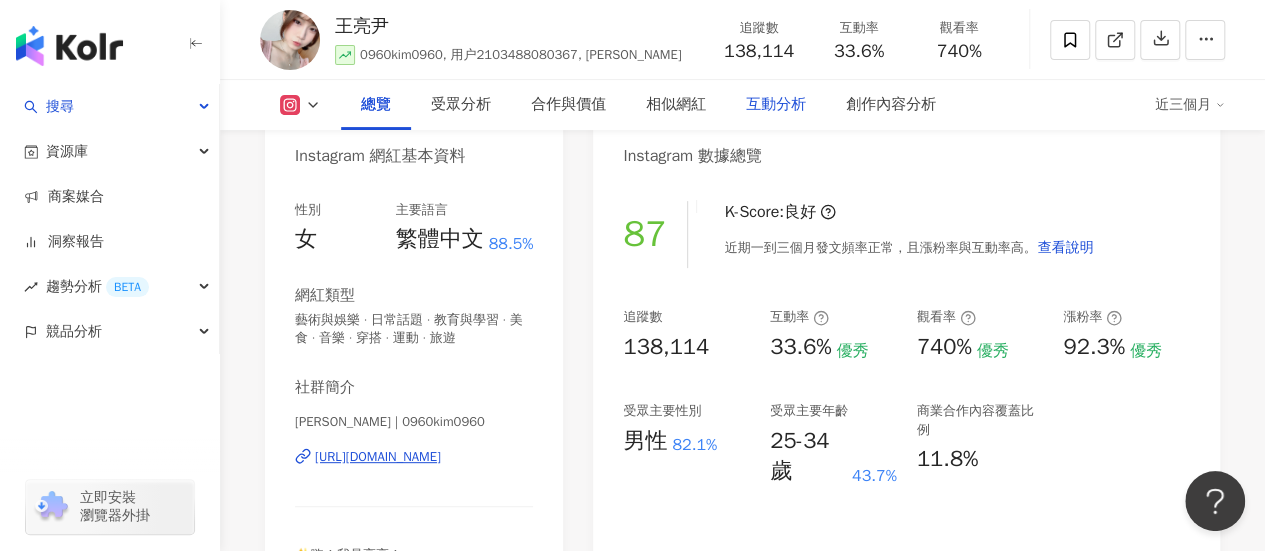 click on "互動分析" at bounding box center (776, 105) 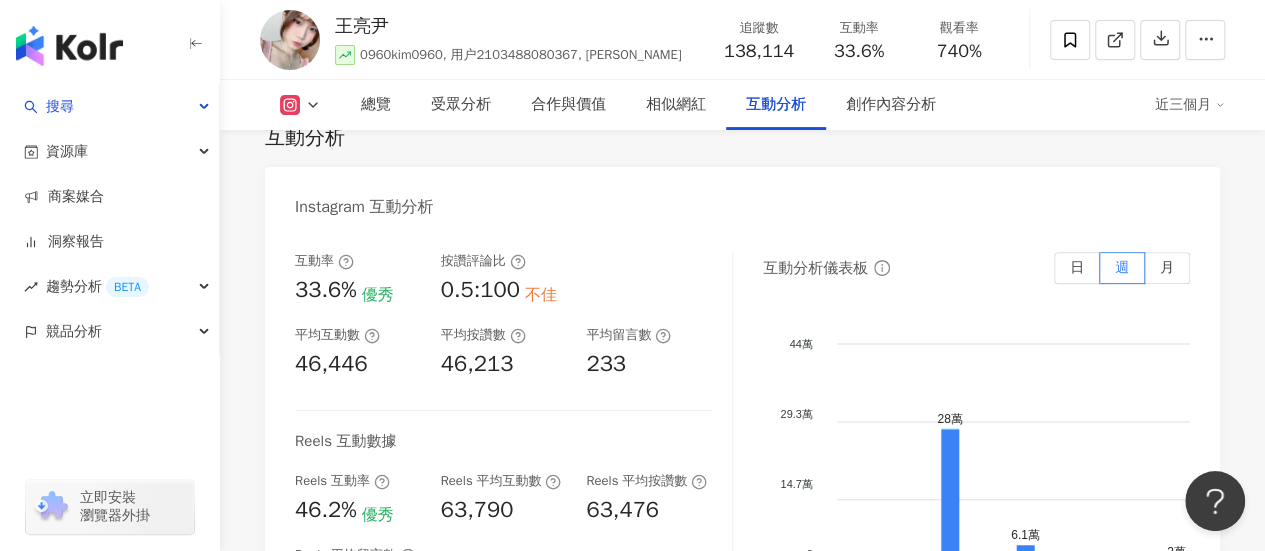 scroll, scrollTop: 4128, scrollLeft: 0, axis: vertical 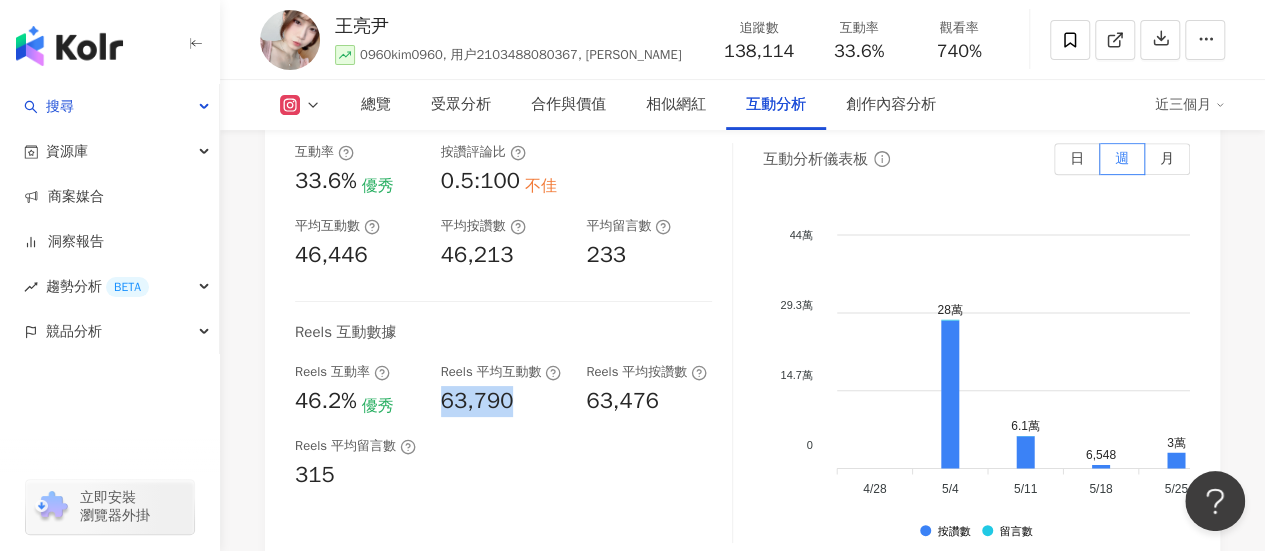 drag, startPoint x: 524, startPoint y: 335, endPoint x: 444, endPoint y: 353, distance: 82 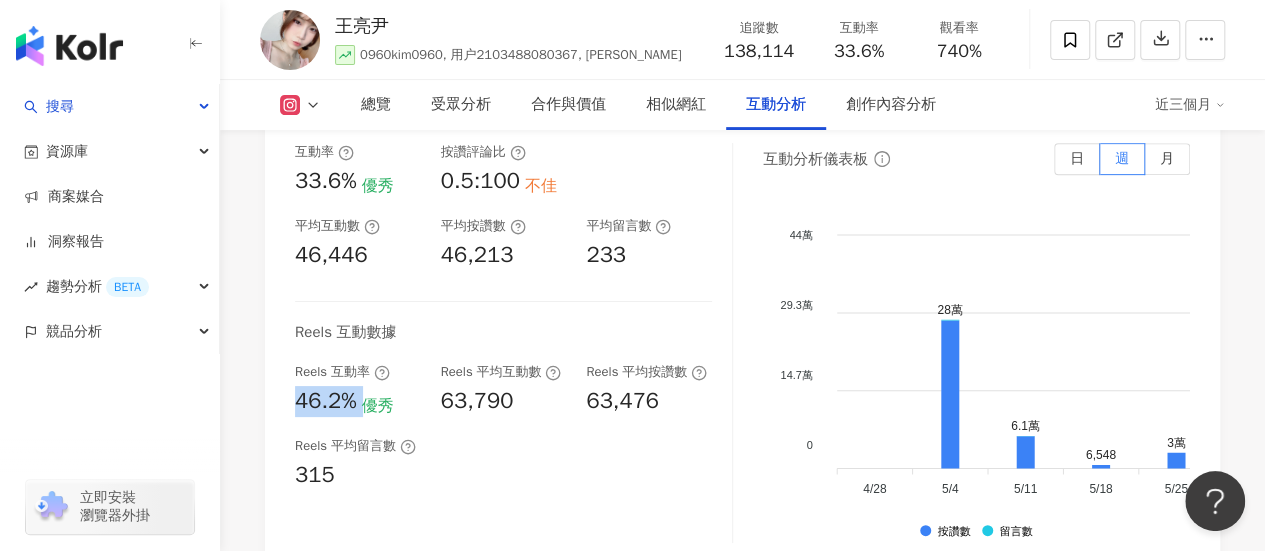 drag, startPoint x: 364, startPoint y: 337, endPoint x: 300, endPoint y: 340, distance: 64.070274 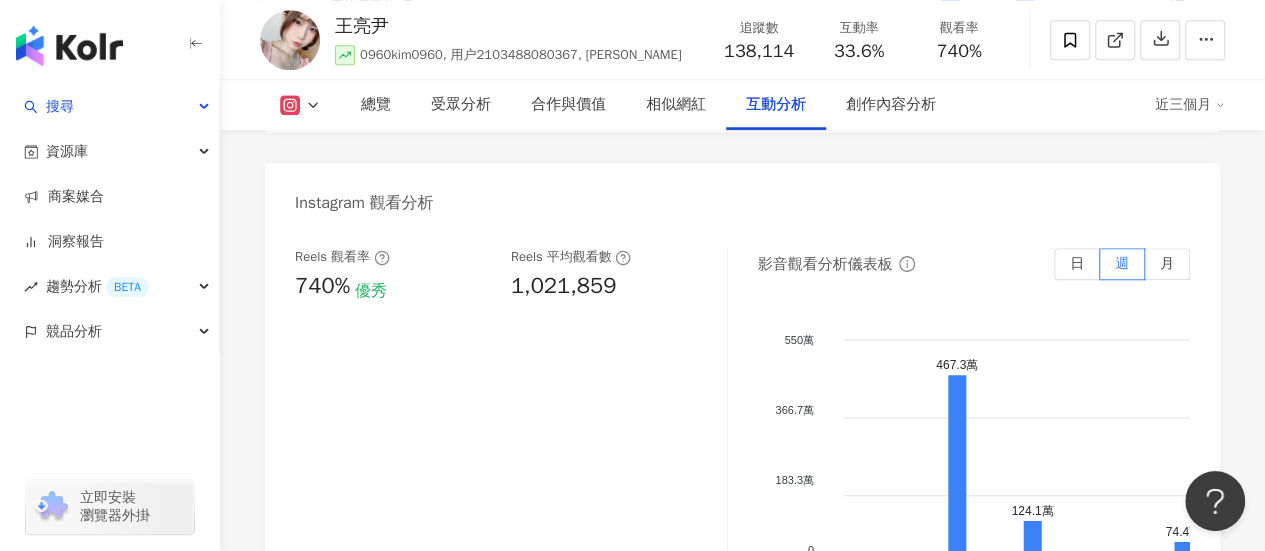 scroll, scrollTop: 4528, scrollLeft: 0, axis: vertical 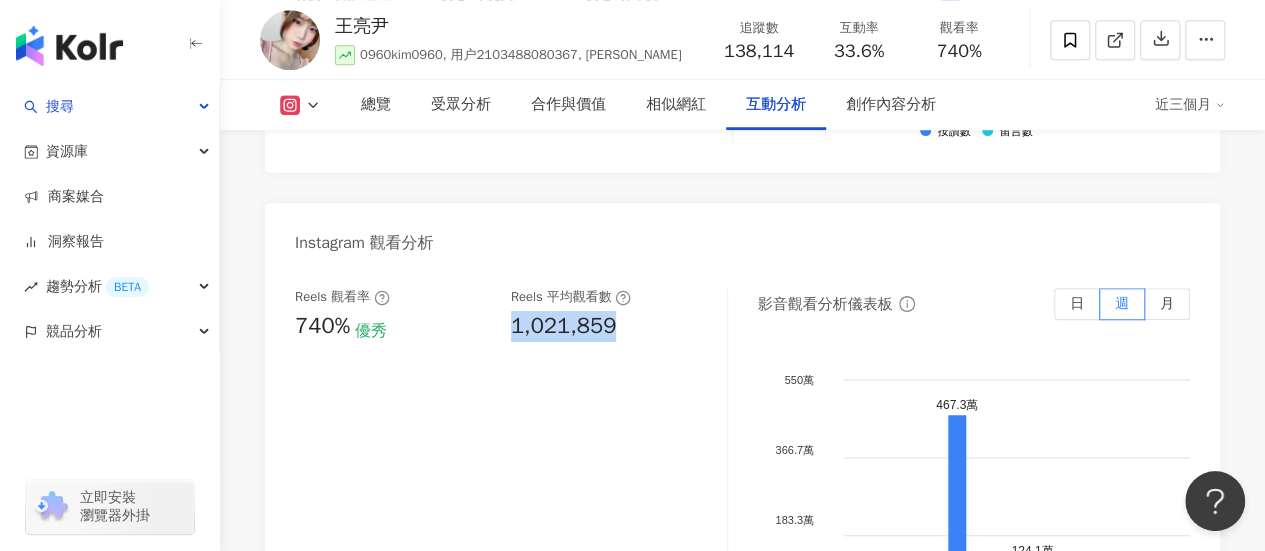 drag, startPoint x: 634, startPoint y: 261, endPoint x: 508, endPoint y: 277, distance: 127.01181 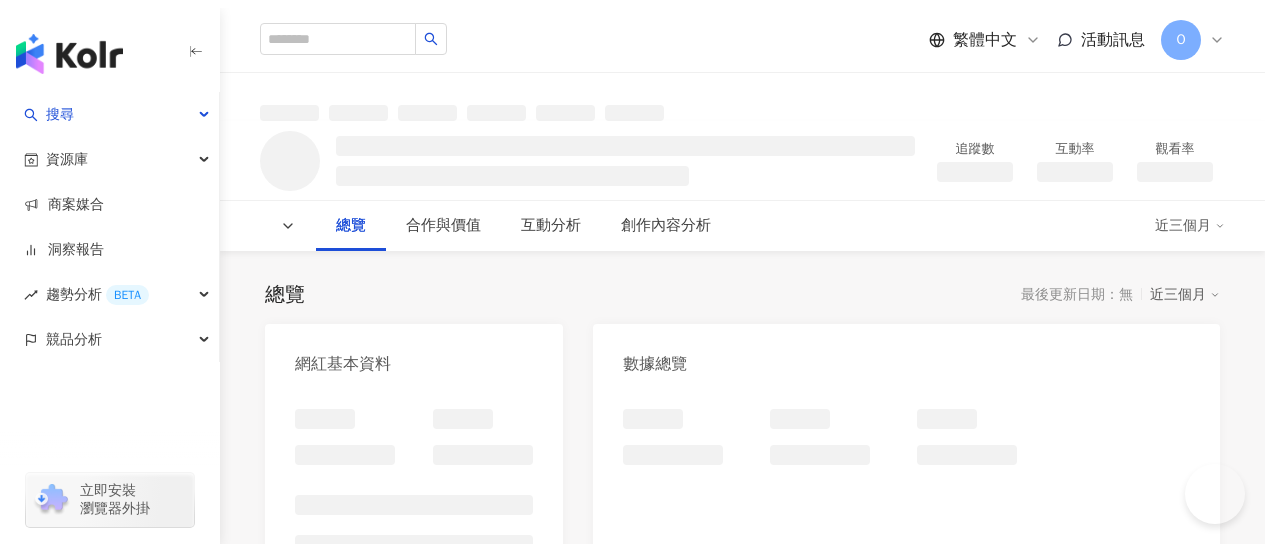 scroll, scrollTop: 0, scrollLeft: 0, axis: both 